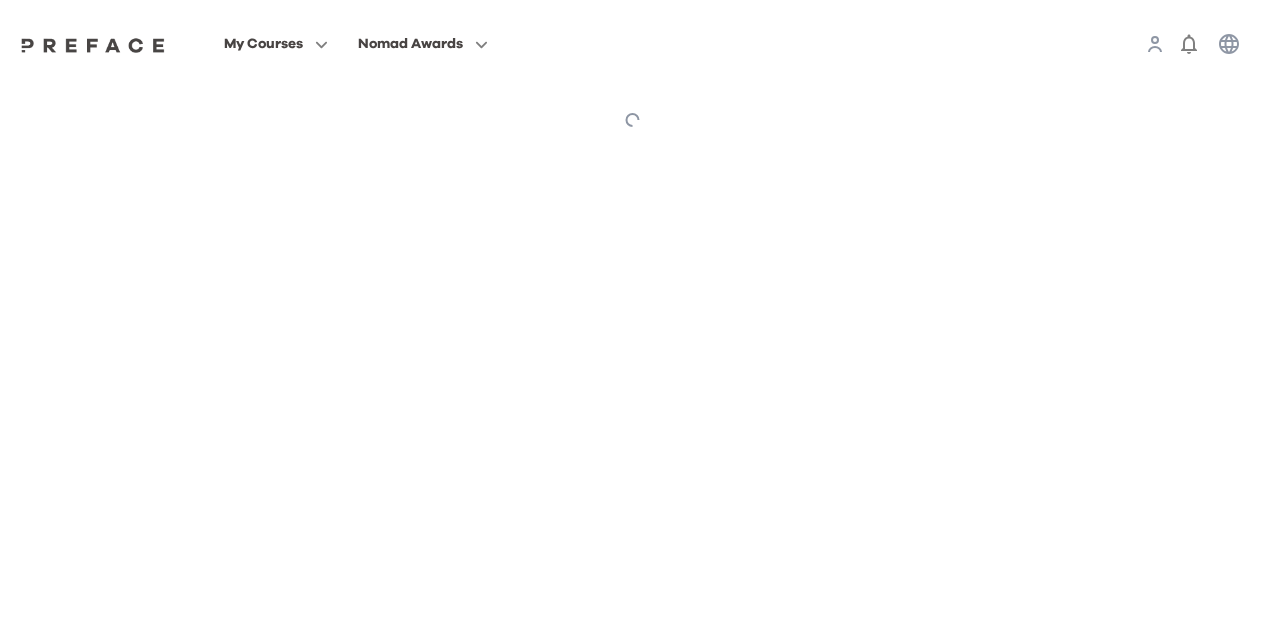 scroll, scrollTop: 0, scrollLeft: 0, axis: both 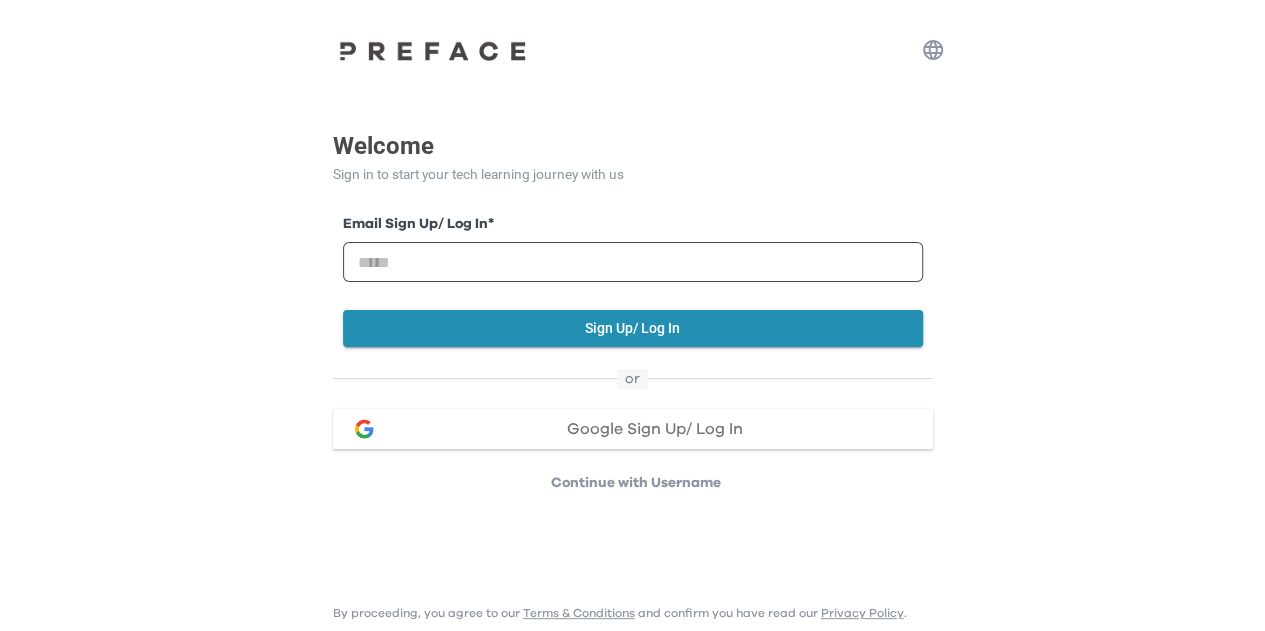 click on "Welcome Sign in to start your tech learning journey with us Email Sign Up/ Log In  * Sign Up/ Log In or Google Sign Up/ Log In Continue with Username By proceeding, you agree to our   Terms & Conditions   and confirm you have read our   Privacy Policy . Preface" at bounding box center (632, 258) 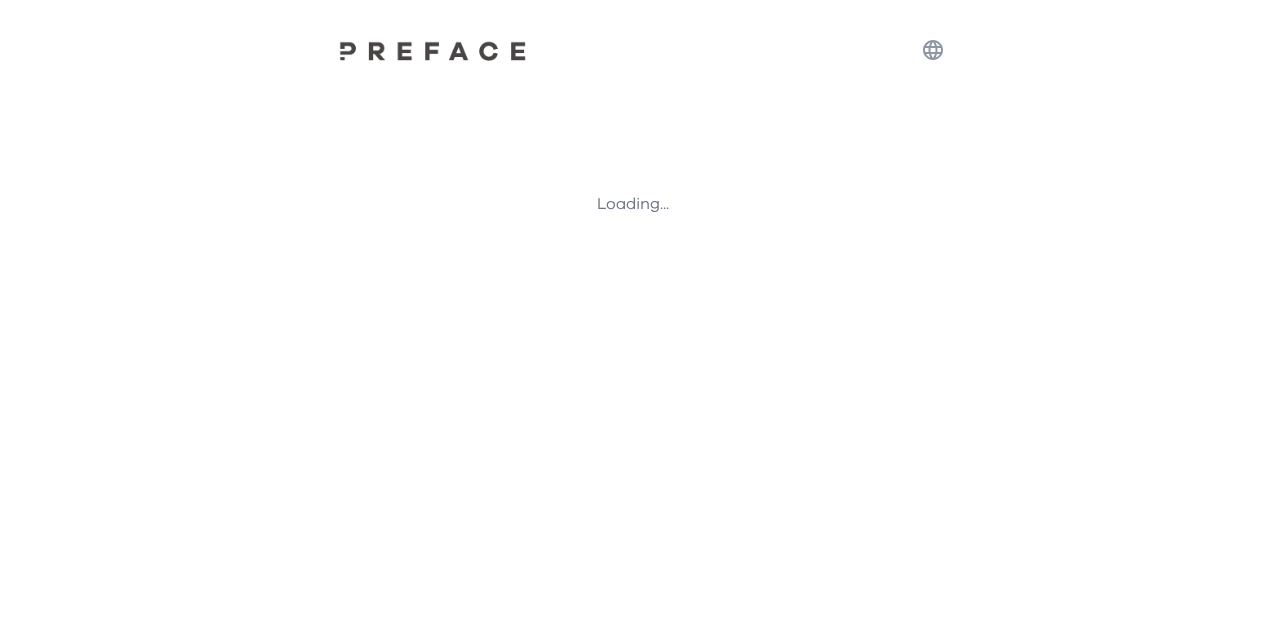 scroll, scrollTop: 0, scrollLeft: 0, axis: both 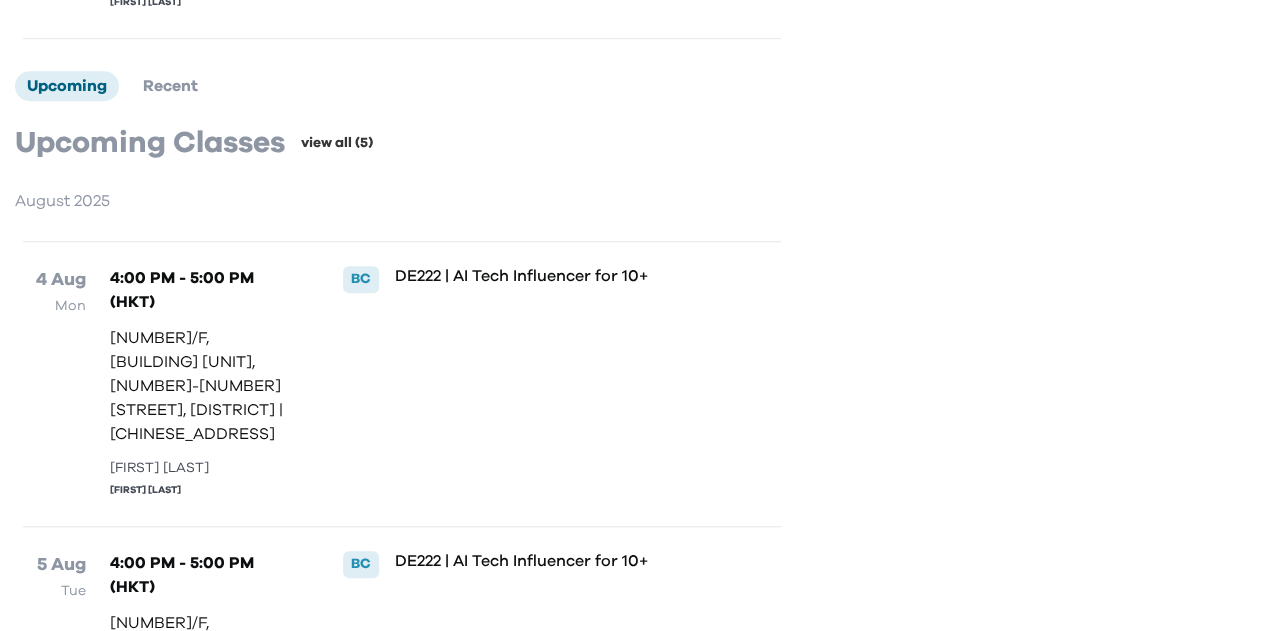 click on "view all (5)" at bounding box center [337, 143] 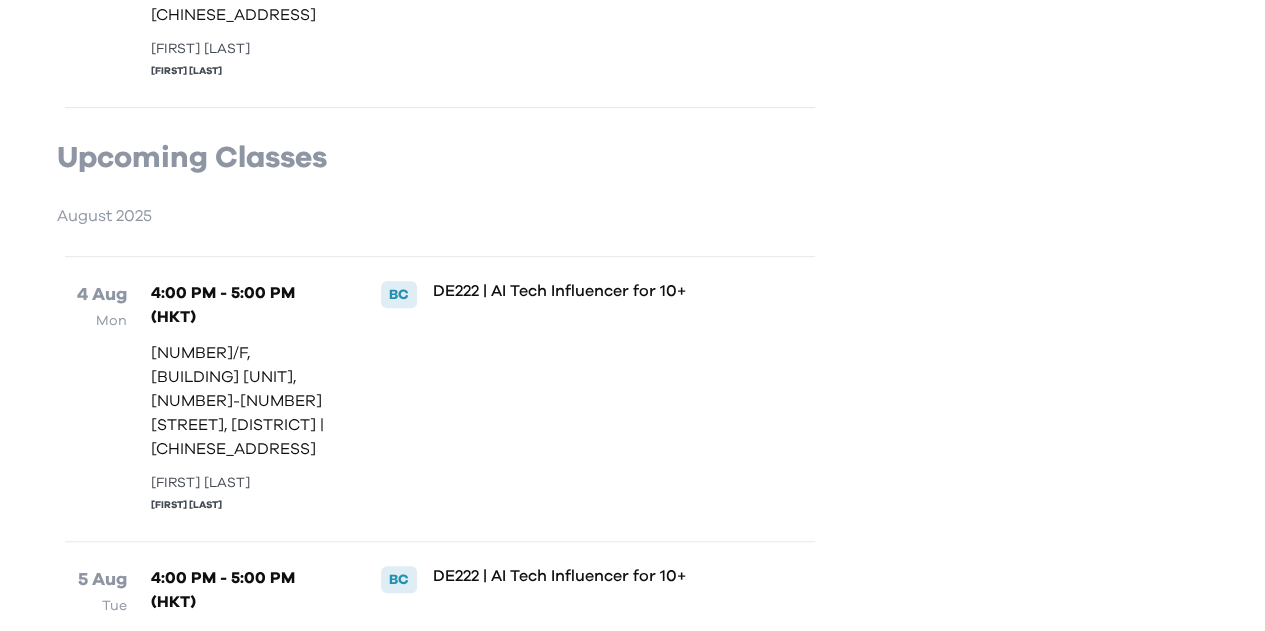 scroll, scrollTop: 0, scrollLeft: 0, axis: both 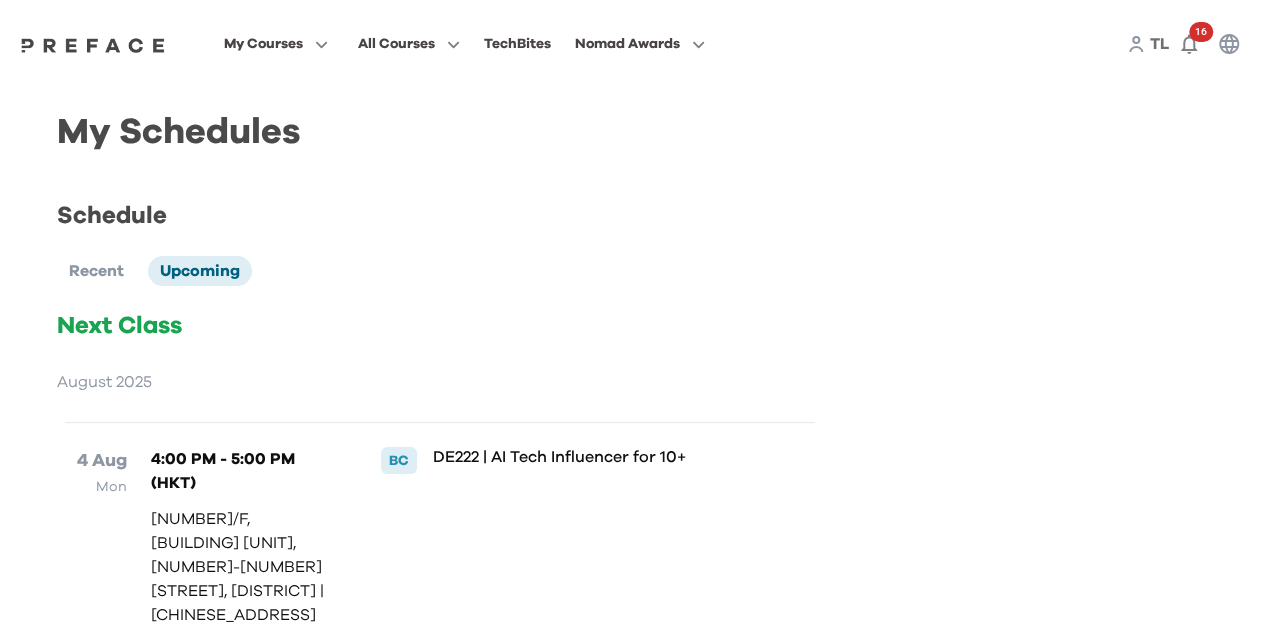 click on "TL" at bounding box center (1159, 44) 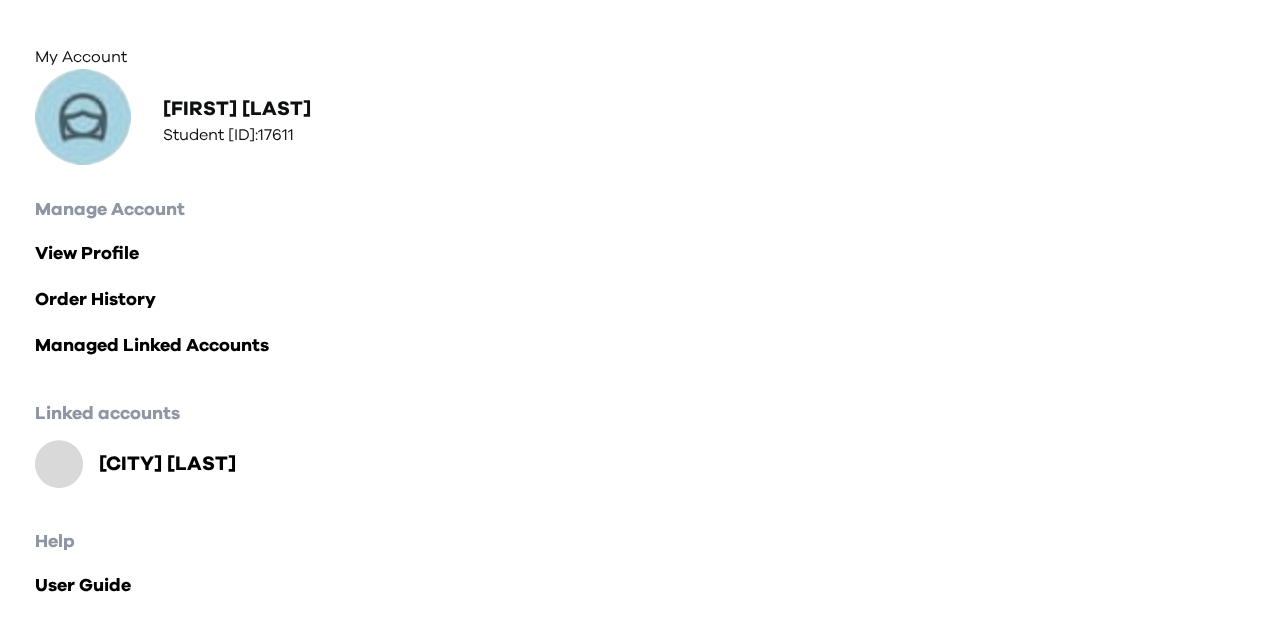 scroll, scrollTop: 181, scrollLeft: 0, axis: vertical 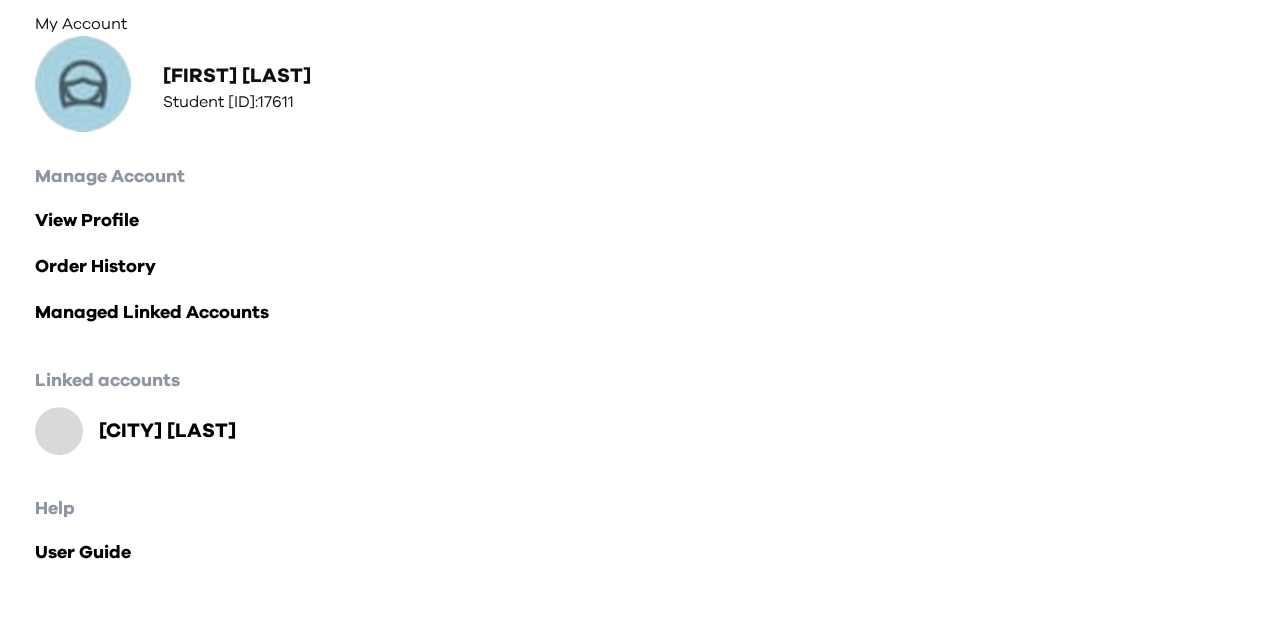 click on "Reno   Lam" at bounding box center [167, 431] 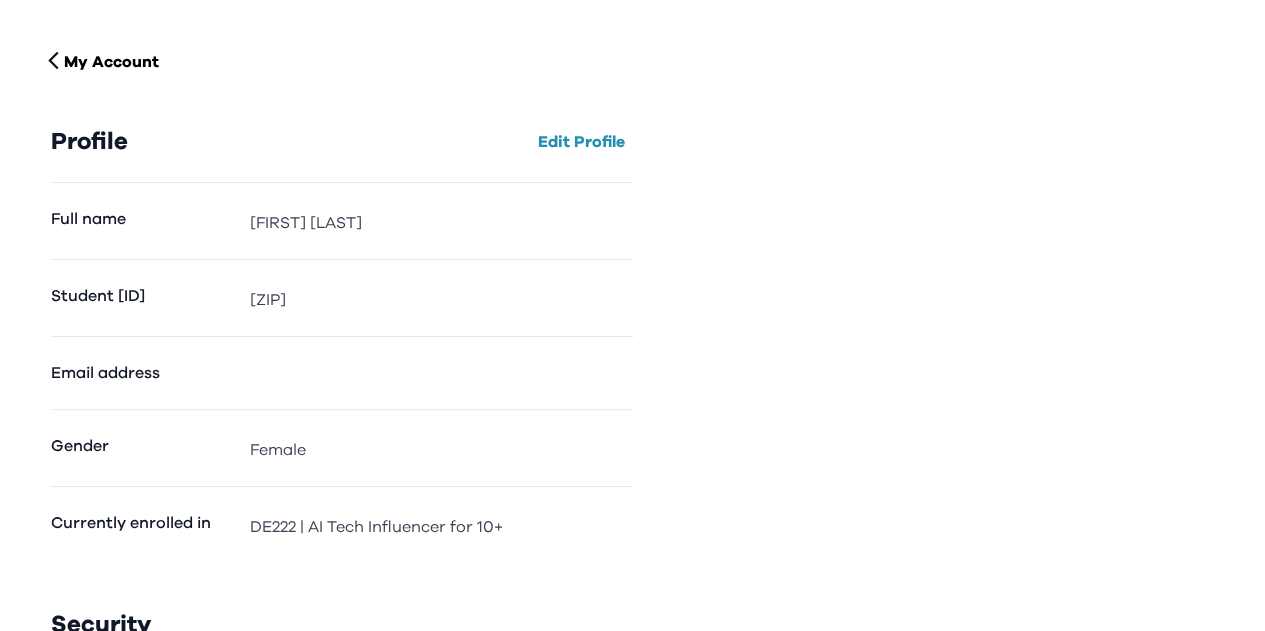 scroll, scrollTop: 0, scrollLeft: 0, axis: both 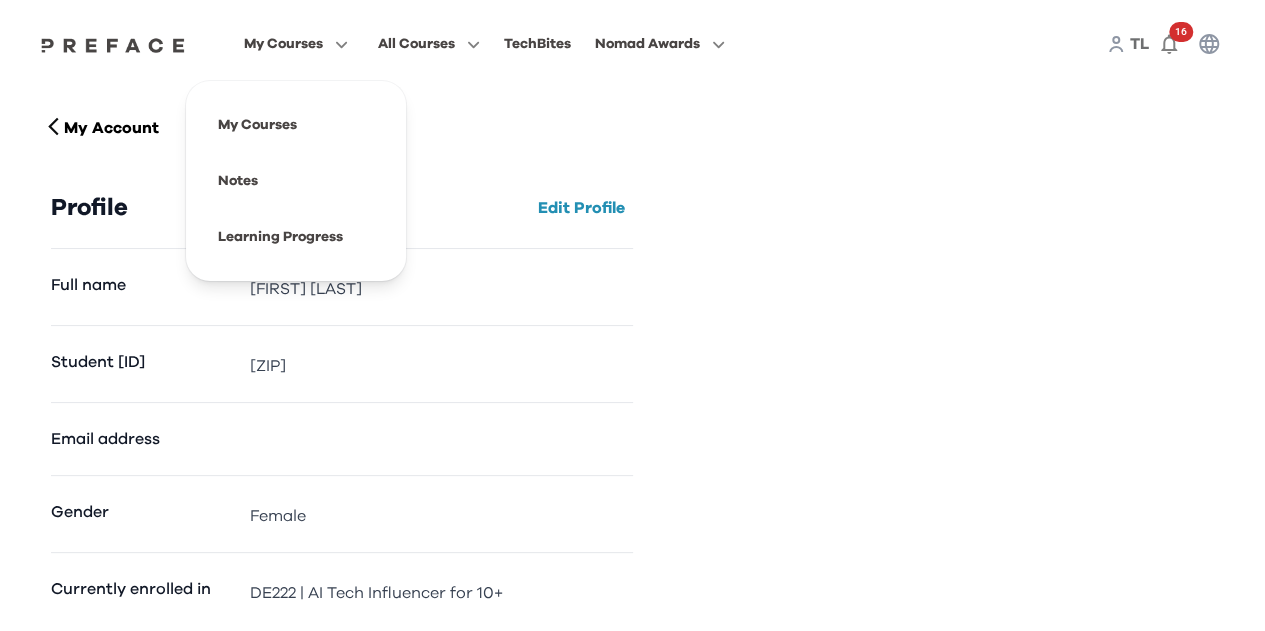 click 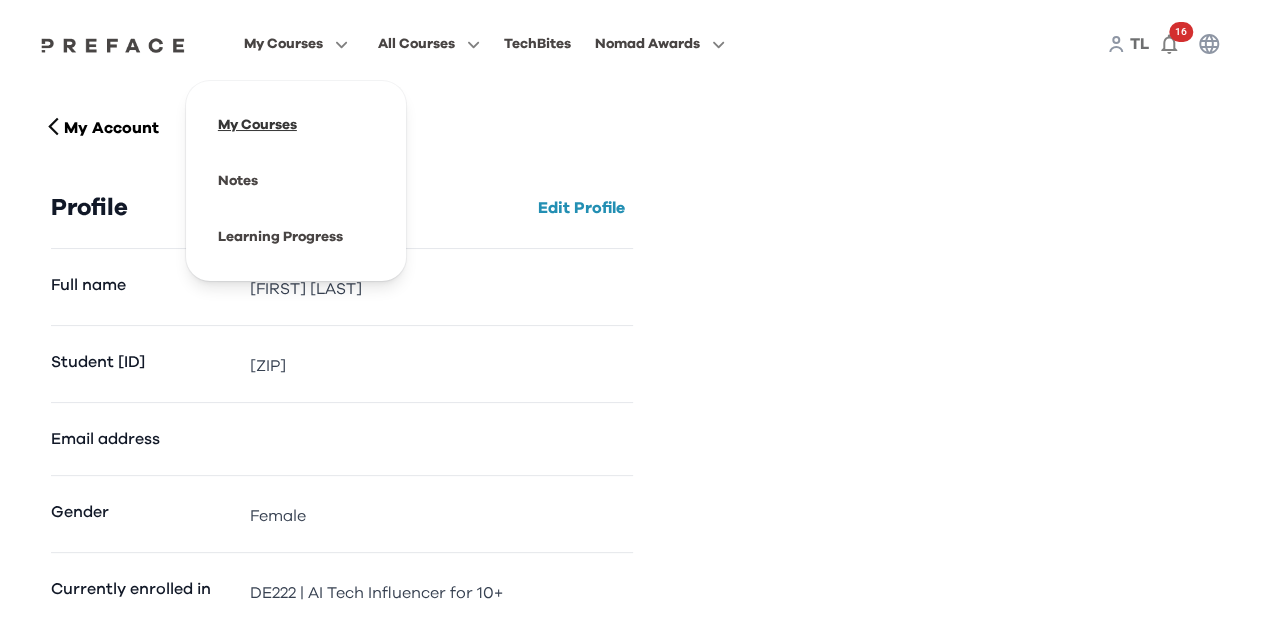 click at bounding box center (296, 125) 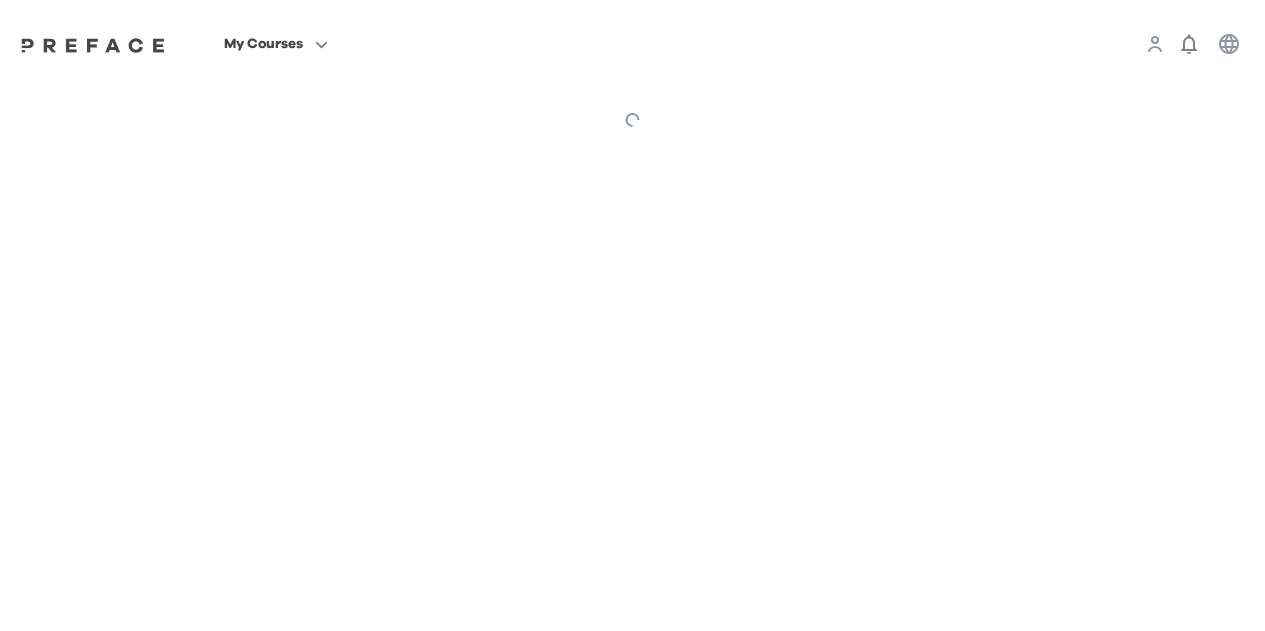 scroll, scrollTop: 0, scrollLeft: 0, axis: both 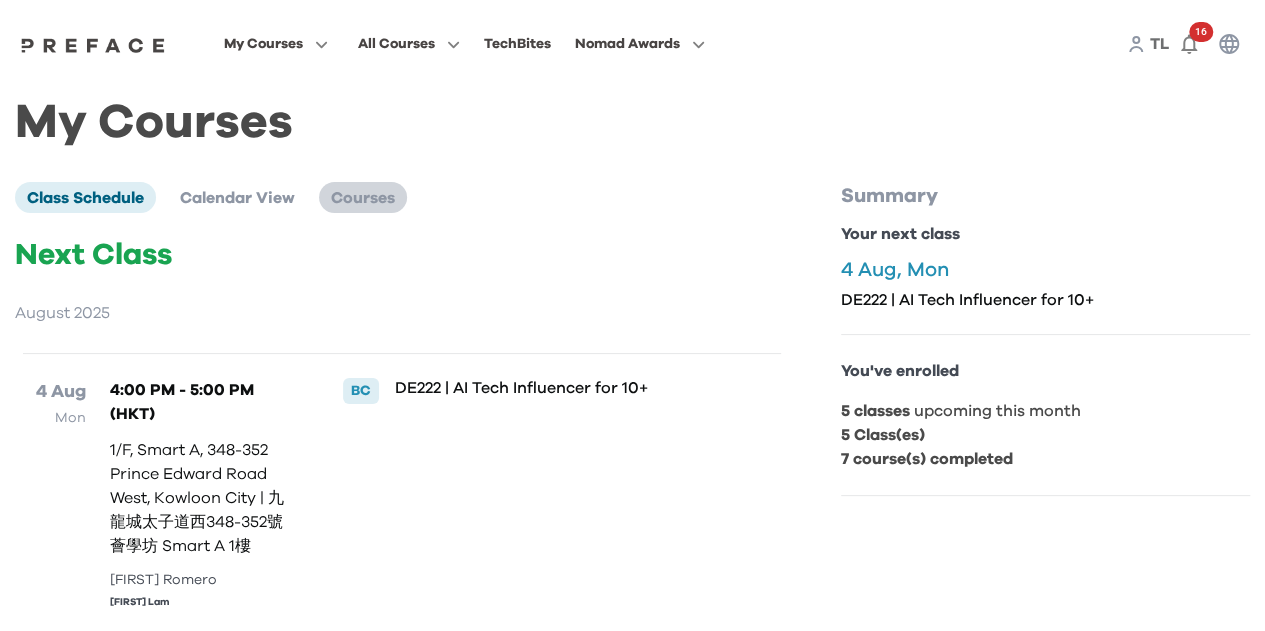 click on "Courses" at bounding box center [363, 198] 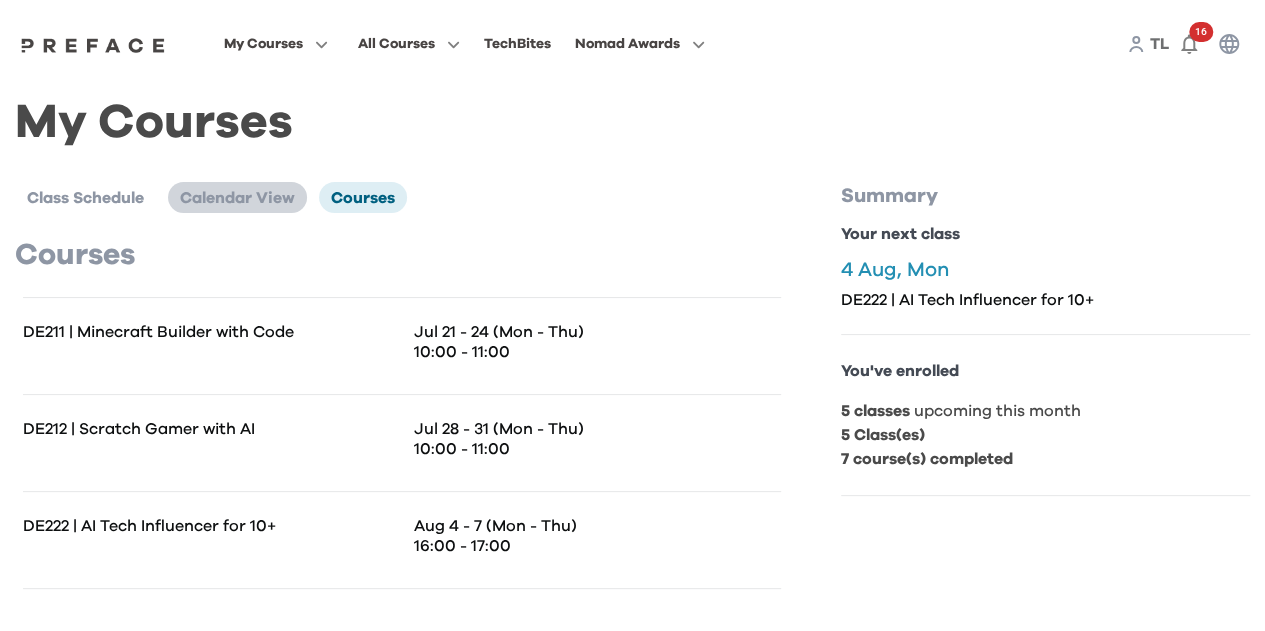 click on "Calendar View" at bounding box center [237, 198] 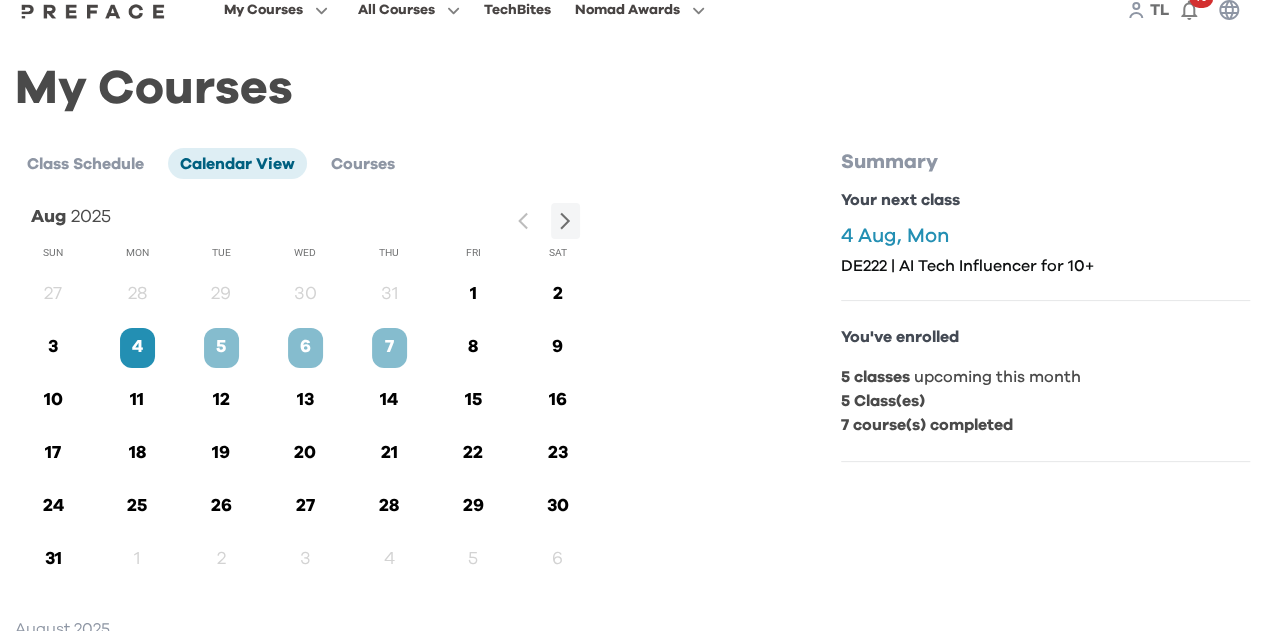 scroll, scrollTop: 0, scrollLeft: 0, axis: both 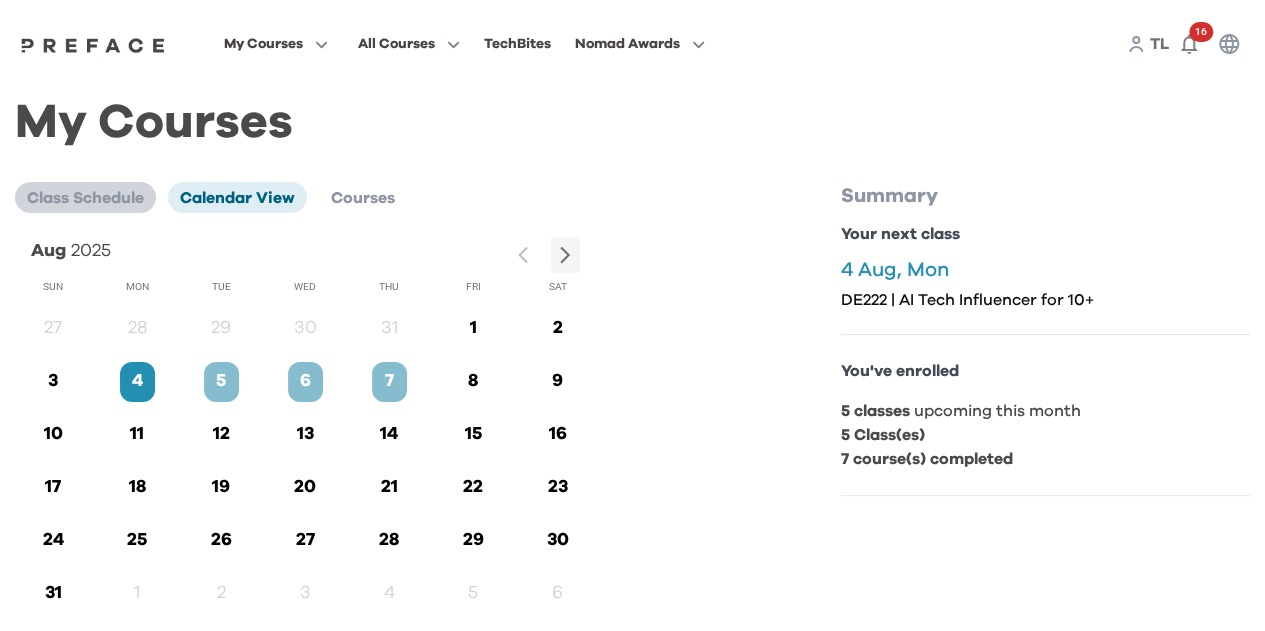 click on "Class Schedule" at bounding box center [85, 198] 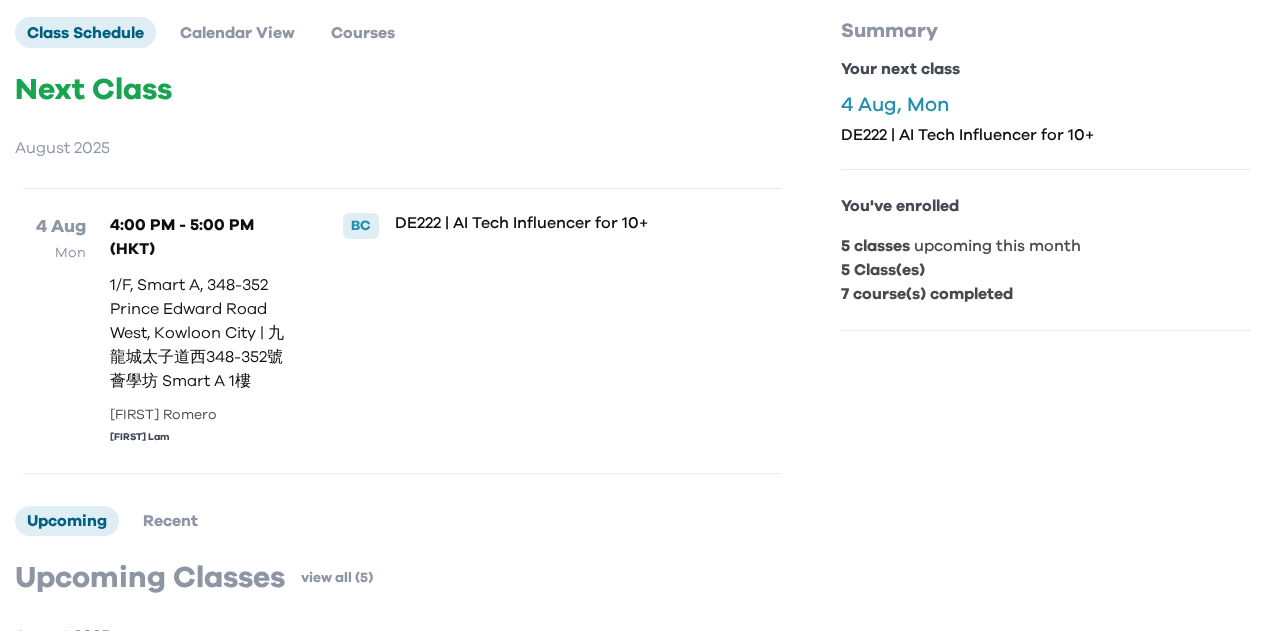 scroll, scrollTop: 400, scrollLeft: 0, axis: vertical 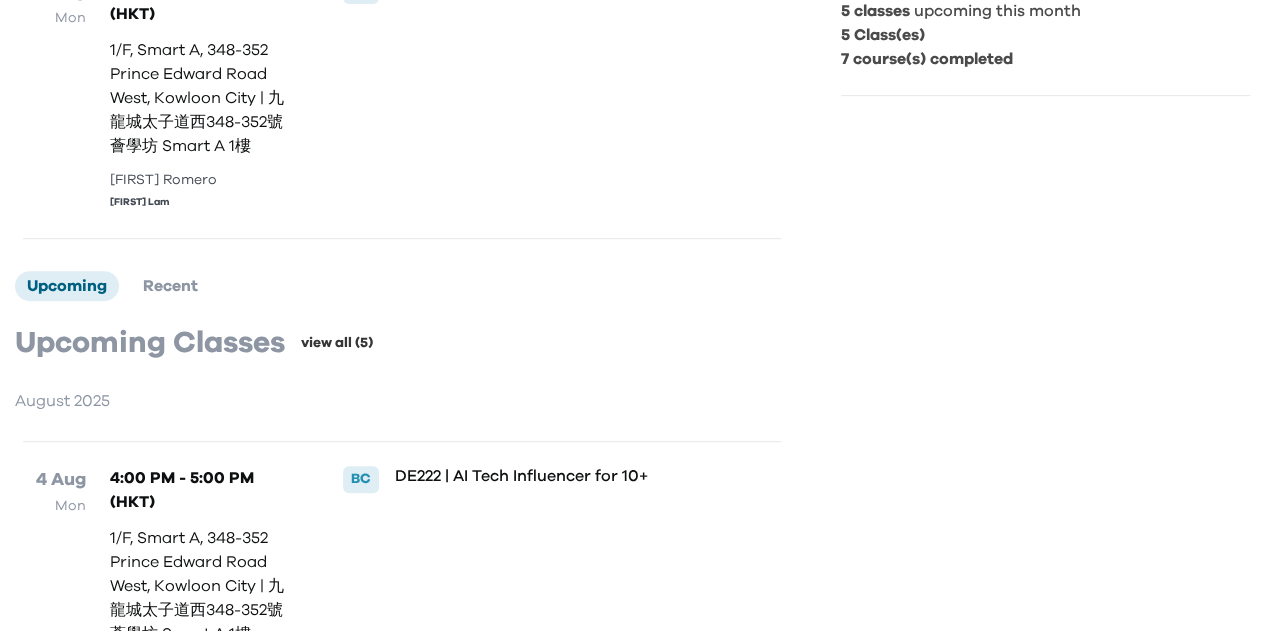 click on "view all (5)" at bounding box center [337, 343] 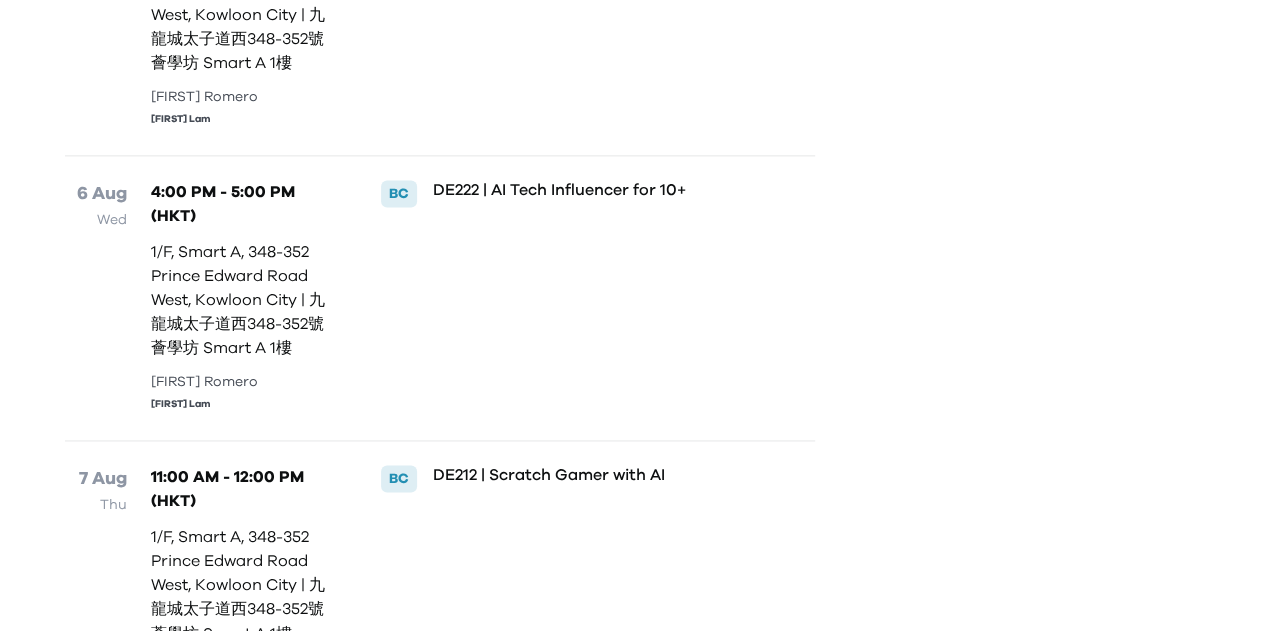 scroll, scrollTop: 1500, scrollLeft: 0, axis: vertical 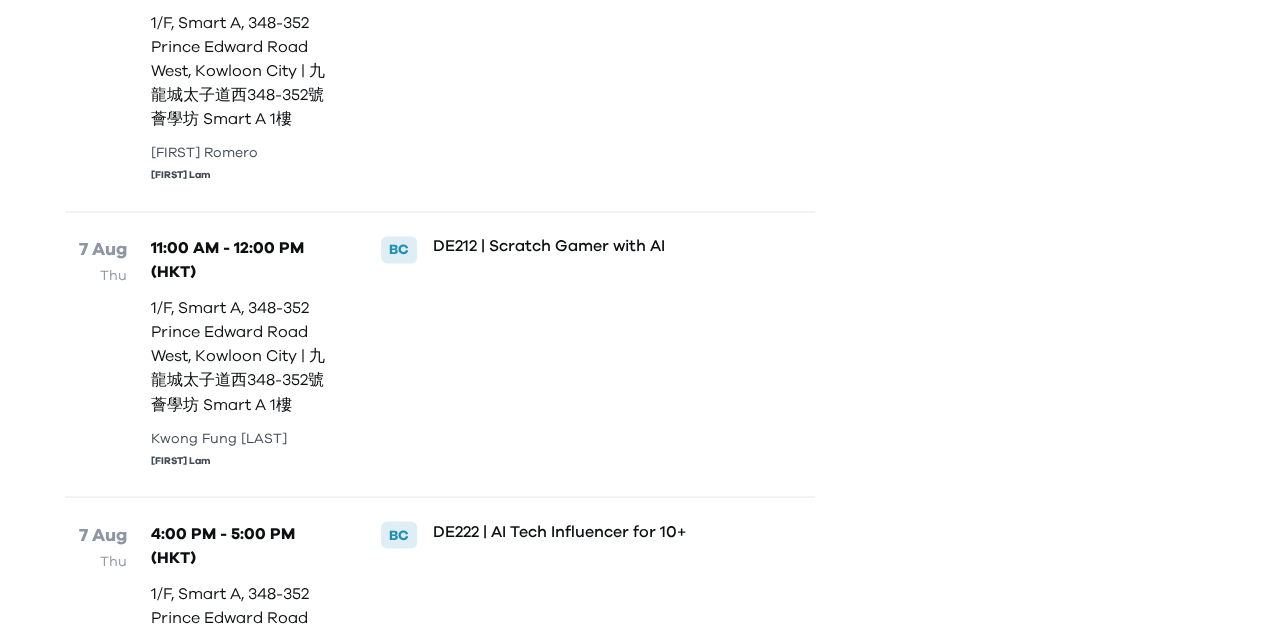 click on "Reno Lam" at bounding box center [245, 460] 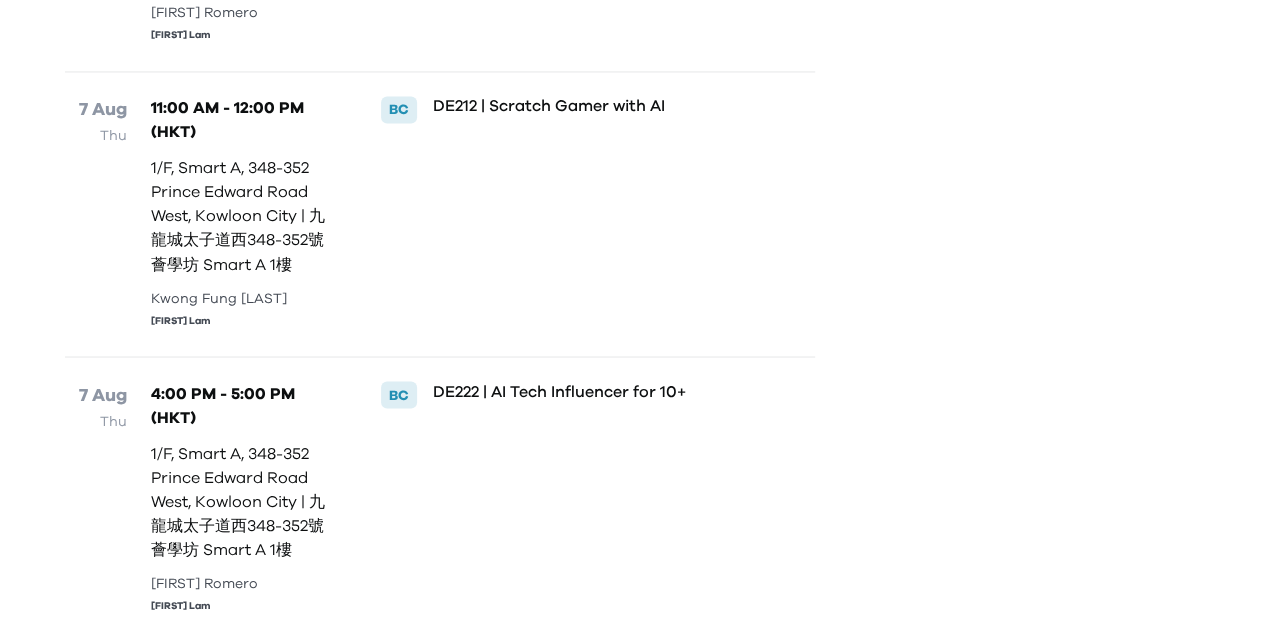 scroll, scrollTop: 1690, scrollLeft: 0, axis: vertical 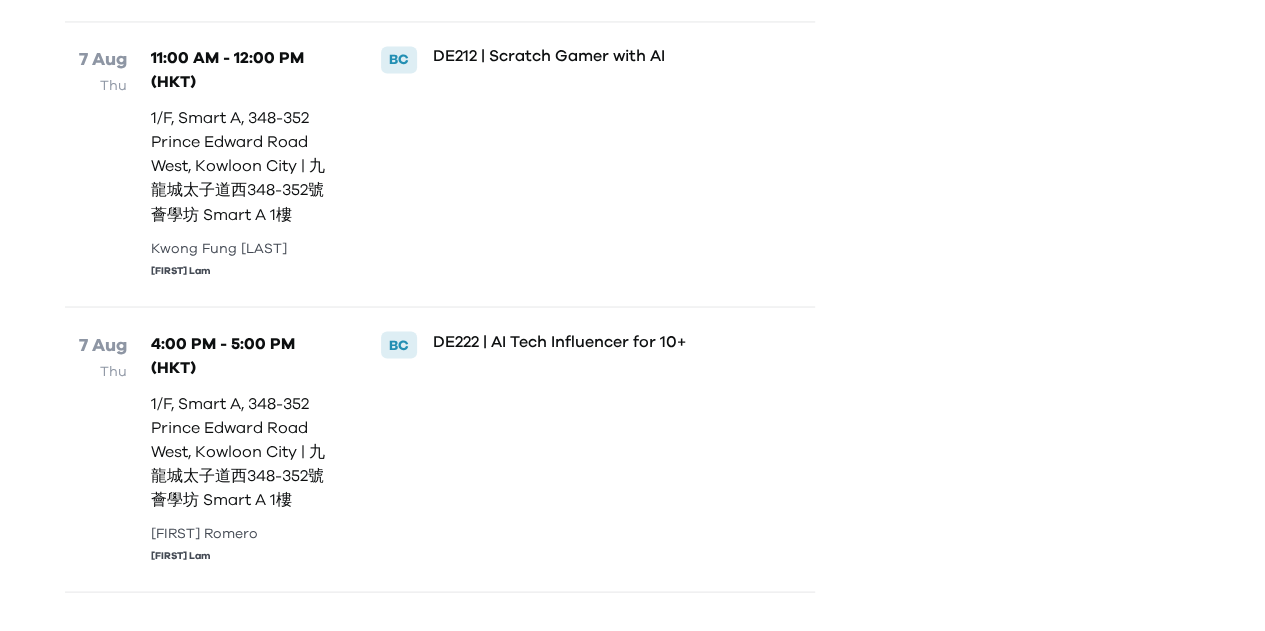 click on "Reno Lam" at bounding box center (245, 555) 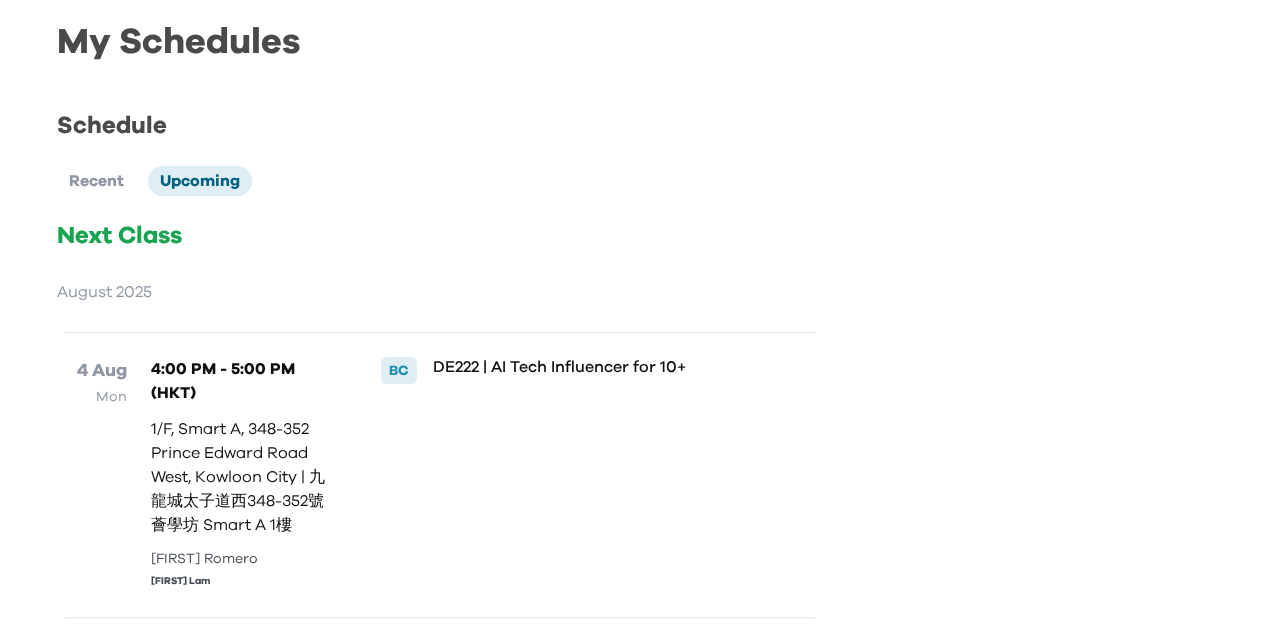 scroll, scrollTop: 0, scrollLeft: 0, axis: both 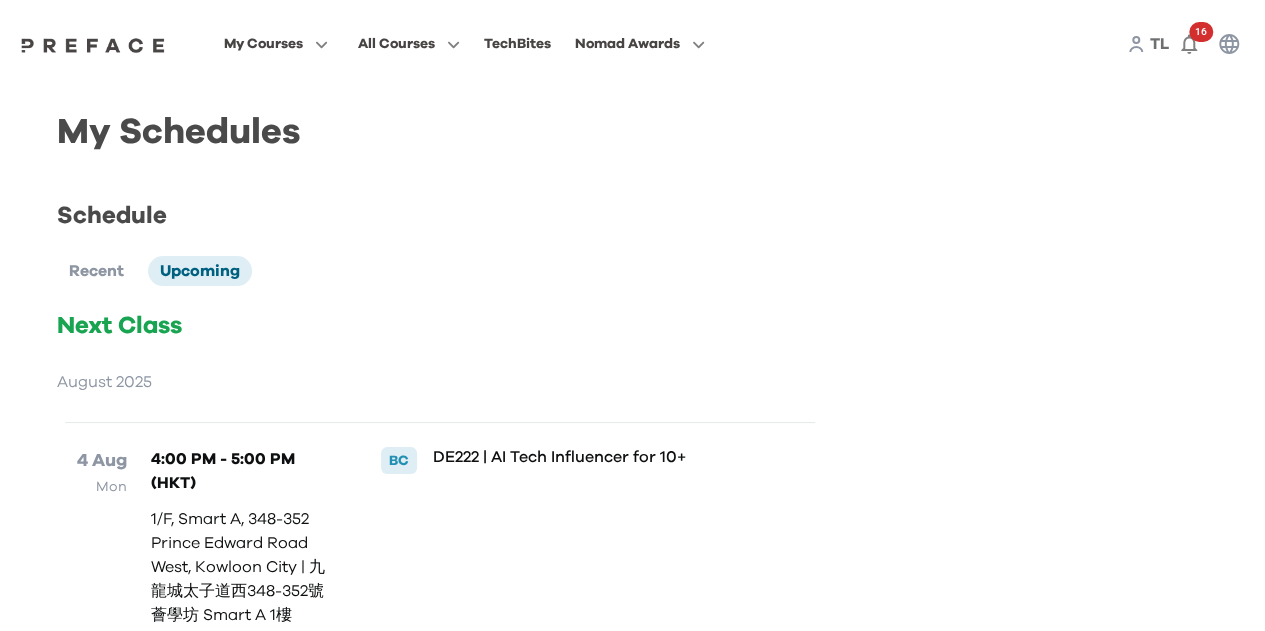 click on "Schedule Recent Upcoming Next Class August 2025 4 Aug Mon 4:00 PM - 5:00 PM (HKT) 1/F, Smart A, 348-352 Prince Edward Road West, Kowloon City | 九龍城太子道西348-352號 薈學坊 Smart A 1樓 Alexis Romero Reno Lam BC DE222 | AI Tech Influencer for 10+ Upcoming Classes August 2025 4 Aug Mon 4:00 PM - 5:00 PM (HKT) 1/F, Smart A, 348-352 Prince Edward Road West, Kowloon City | 九龍城太子道西348-352號 薈學坊 Smart A 1樓 Alexis Romero Reno Lam BC DE222 | AI Tech Influencer for 10+ 5 Aug Tue 4:00 PM - 5:00 PM (HKT) 1/F, Smart A, 348-352 Prince Edward Road West, Kowloon City | 九龍城太子道西348-352號 薈學坊 Smart A 1樓 Alexis Romero Reno Lam BC DE222 | AI Tech Influencer for 10+ 6 Aug Wed 4:00 PM - 5:00 PM (HKT) 1/F, Smart A, 348-352 Prince Edward Road West, Kowloon City | 九龍城太子道西348-352號 薈學坊 Smart A 1樓 Alexis Romero Reno Lam BC DE222 | AI Tech Influencer for 10+ 7 Aug Thu 11:00 AM - 12:00 PM (HKT) Kwong Fung Konrad Li Reno Lam BC DE212 | Scratch Gamer with AI" at bounding box center [440, 1241] 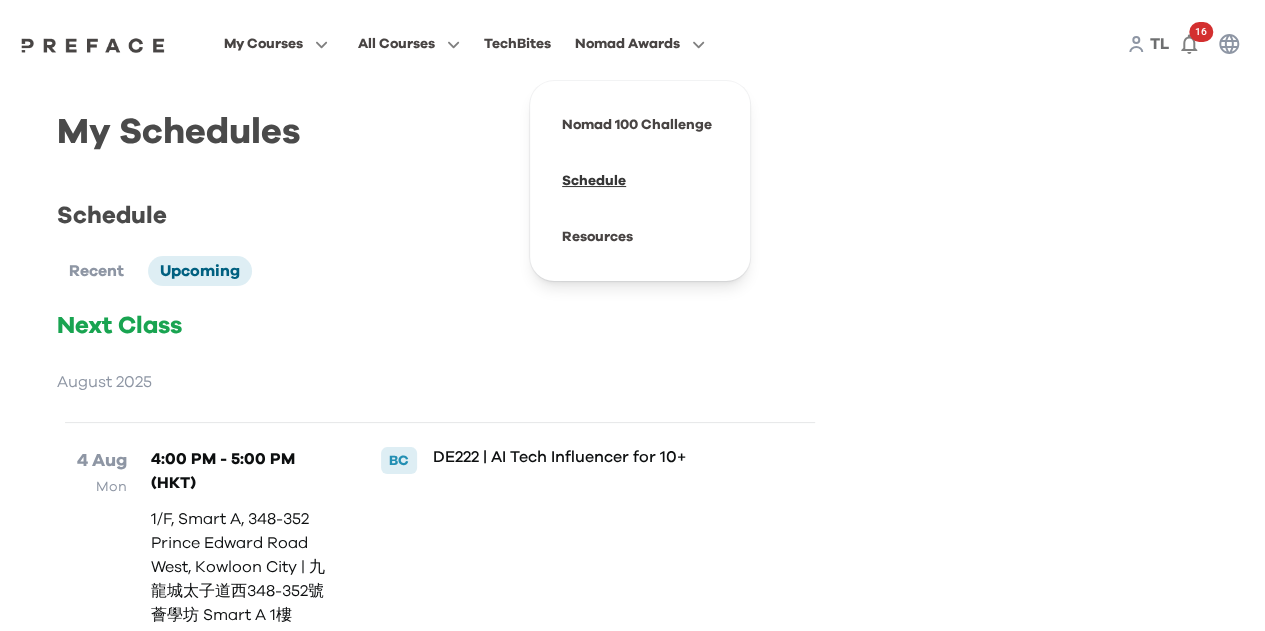 click at bounding box center [640, 181] 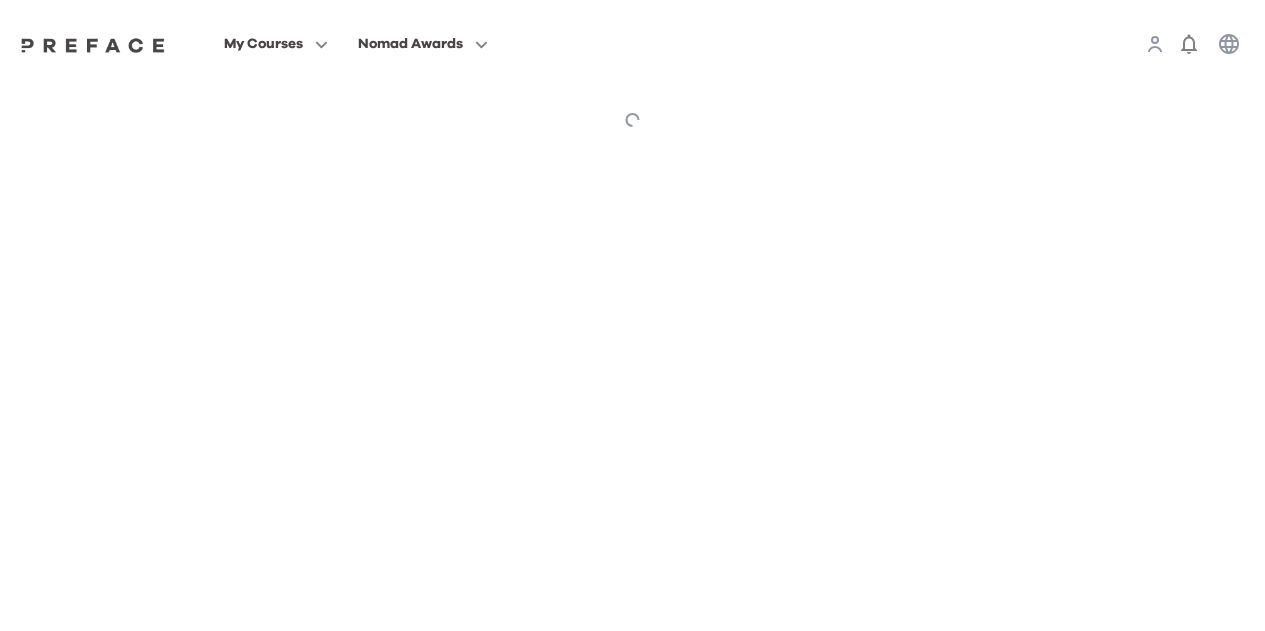 scroll, scrollTop: 0, scrollLeft: 0, axis: both 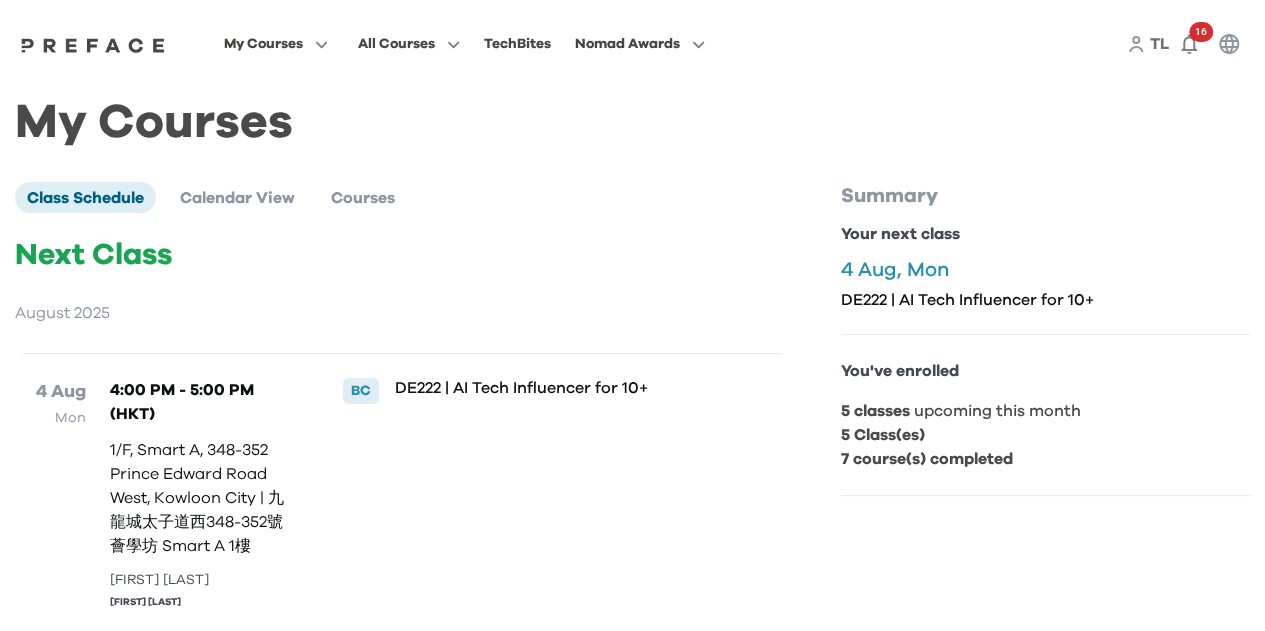 click on "Class Schedule Calendar View Courses Next Class August 2025 4 Aug Mon 4:00 PM - 5:00 PM (HKT) 1/F, Smart A, 348-352 Prince Edward Road West, Kowloon City | 九龍城太子道西348-352號 薈學坊 Smart A 1樓 [FIRST] [LAST] BC DE222 | AI Tech Influencer for 10+ Upcoming Recent Upcoming Classes view all (5) August 2025 4 Aug Mon 4:00 PM - 5:00 PM (HKT) 1/F, Smart A, 348-352 Prince Edward Road West, Kowloon City | 九龍城太子道西348-352號 薈學坊 Smart A 1樓 [FIRST] [LAST] BC DE222 | AI Tech Influencer for 10+ 5 Aug Tue 4:00 PM - 5:00 PM (HKT) 1/F, Smart A, 348-352 Prince Edward Road West, Kowloon City | 九龍城太子道西348-352號 薈學坊 Smart A 1樓 [FIRST] [LAST] BC DE222 | AI Tech Influencer for 10+ 6 Aug Wed 4:00 PM - 5:00 PM (HKT) 1/F, Smart A, 348-352 Prince Edward Road West, Kowloon City | 九龍城太子道西348-352號 薈學坊 Smart A 1樓 [FIRST] [LAST] BC DE222 | AI Tech Influencer for 10+ 7 Aug Thu 11:00 AM - 12:00 PM (HKT) [CITY] [FIRST] [LAST]" at bounding box center [426, 1224] 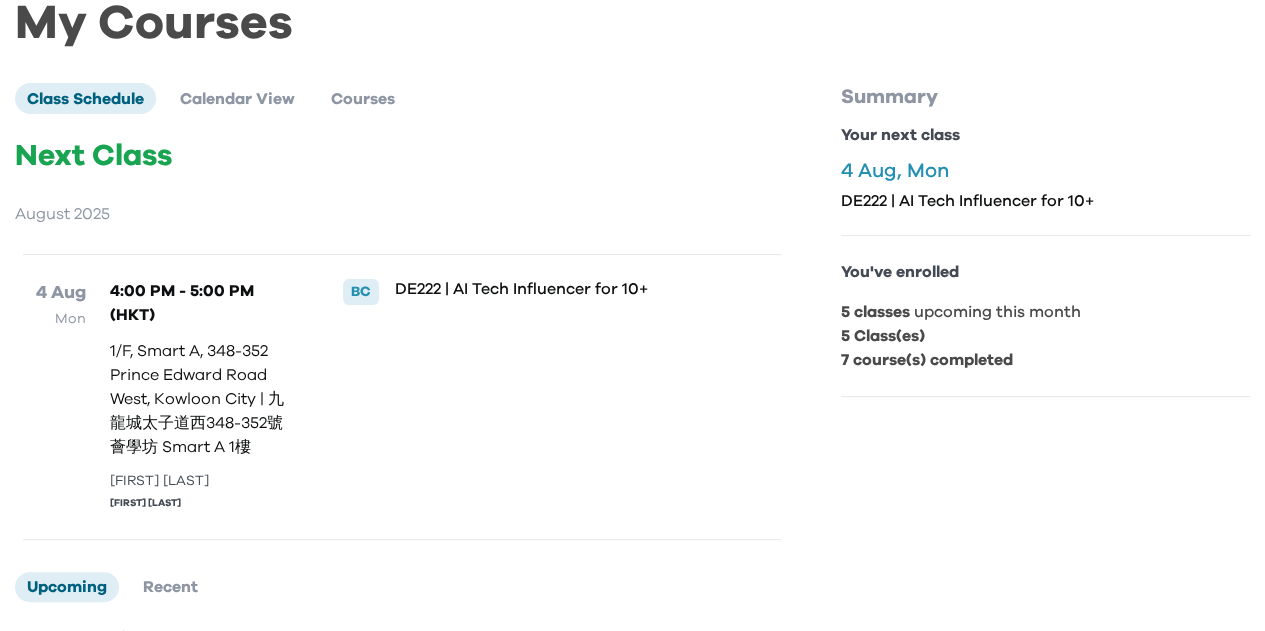 scroll, scrollTop: 0, scrollLeft: 0, axis: both 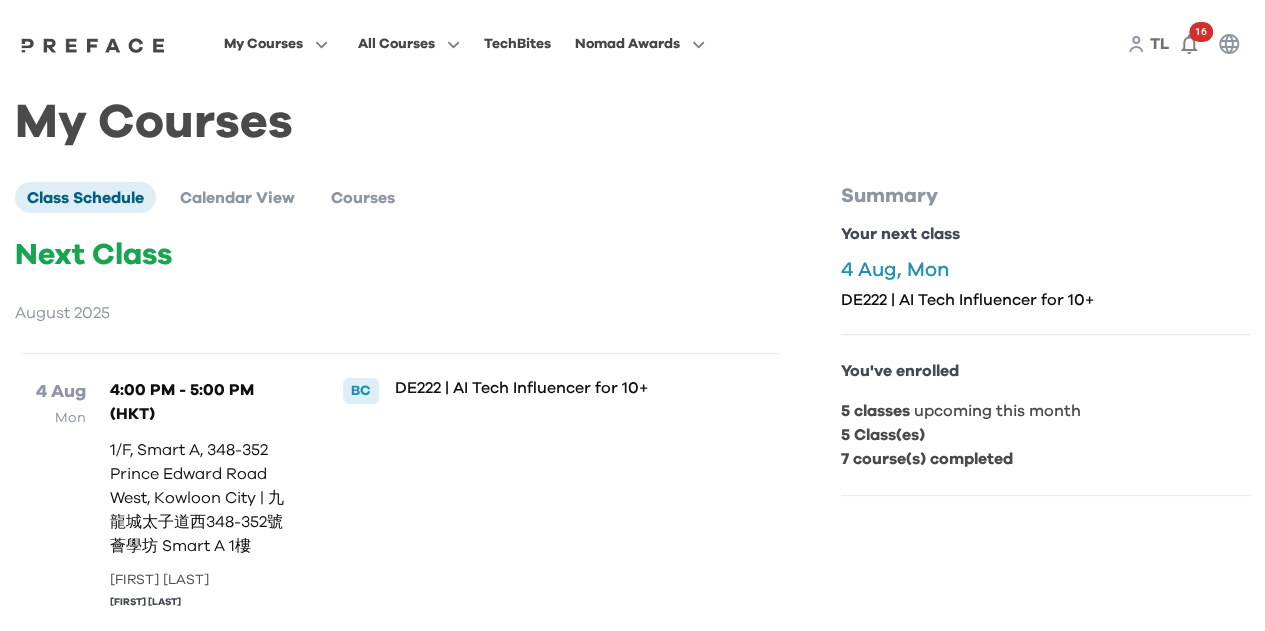 click on "TL" at bounding box center [1159, 44] 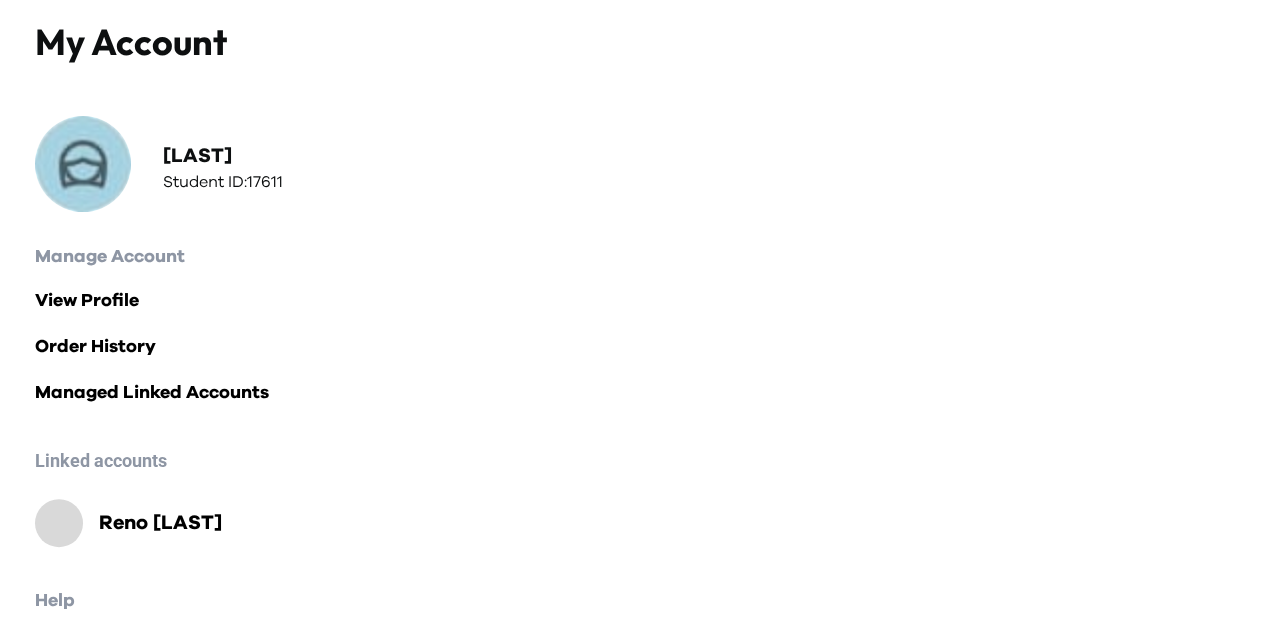 scroll, scrollTop: 181, scrollLeft: 0, axis: vertical 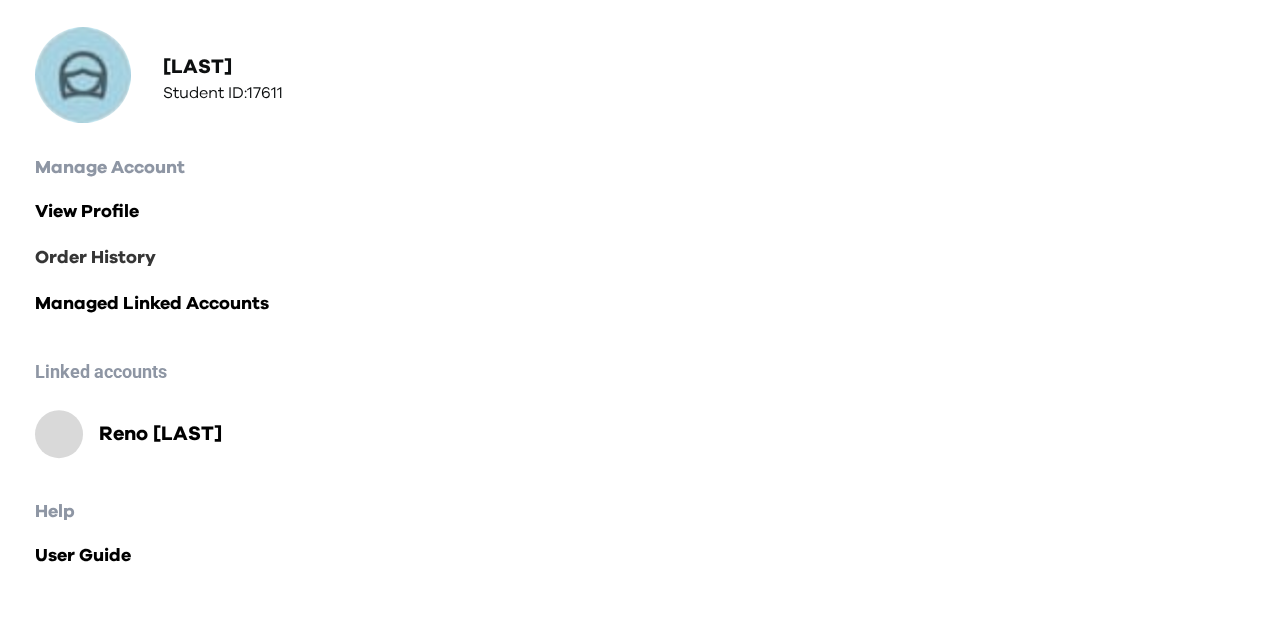 click on "Order History" at bounding box center (632, 258) 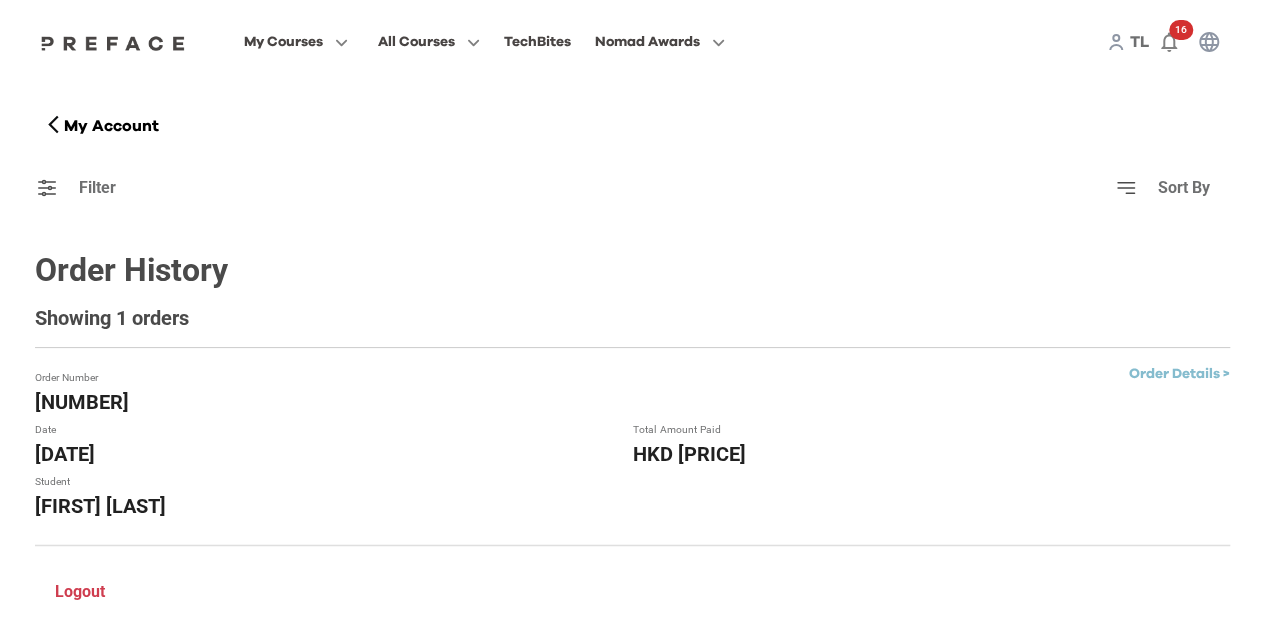 scroll, scrollTop: 0, scrollLeft: 0, axis: both 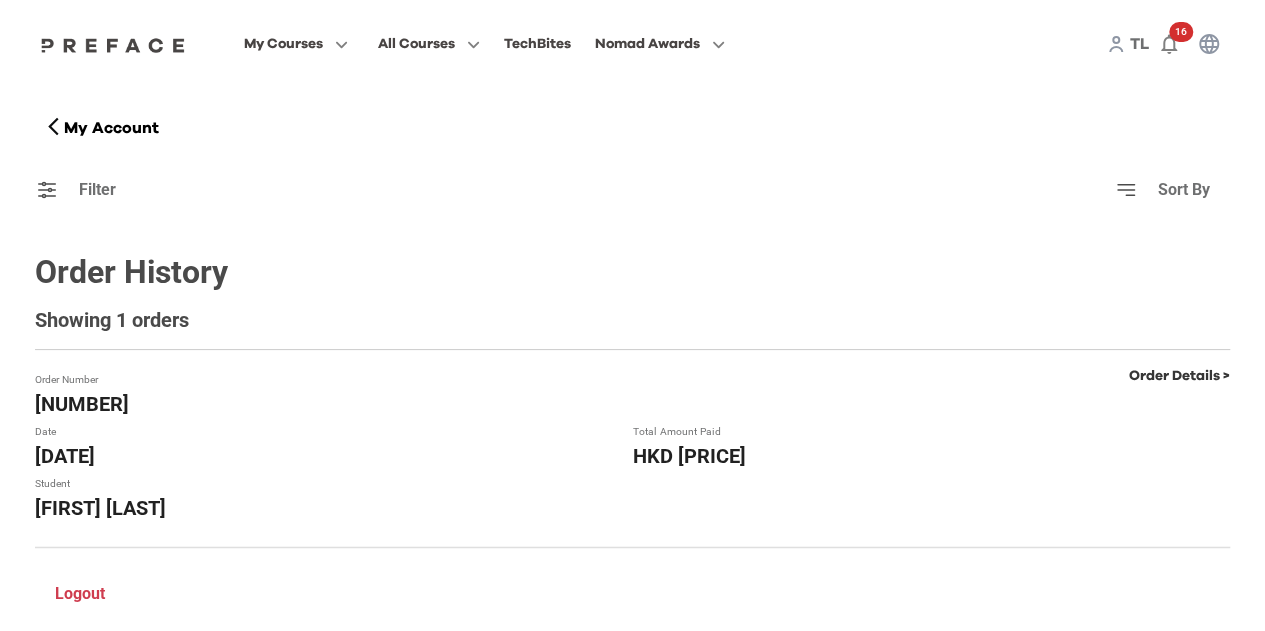 click on "Order Details >" at bounding box center [1179, 376] 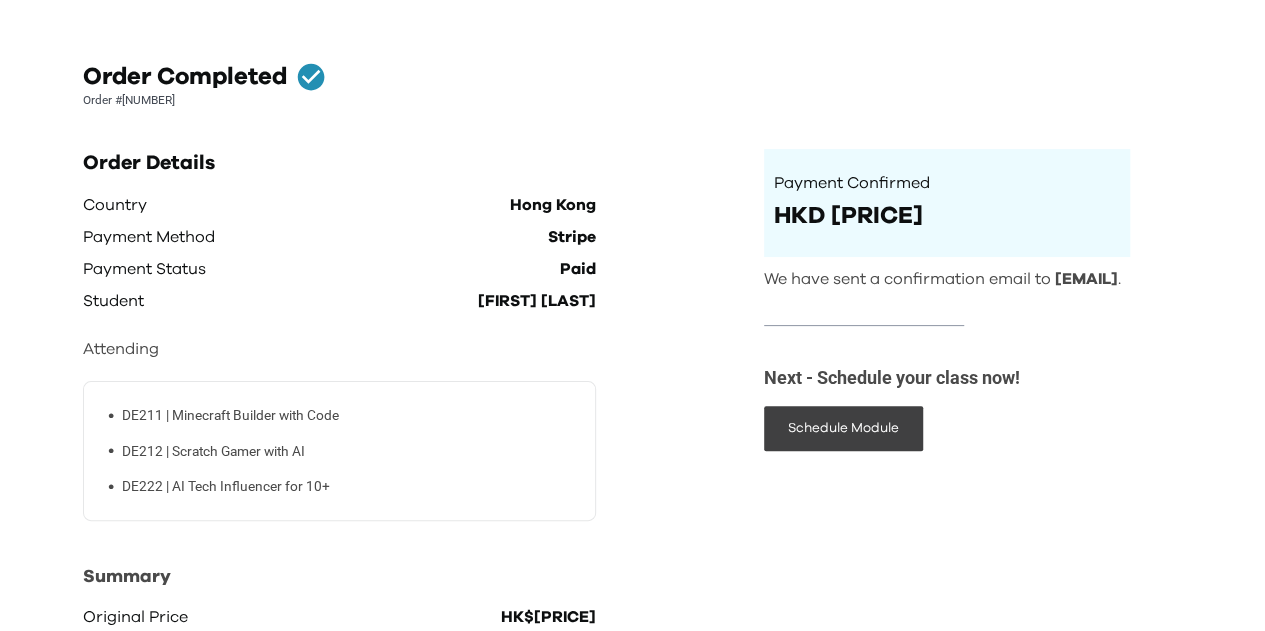 scroll, scrollTop: 0, scrollLeft: 0, axis: both 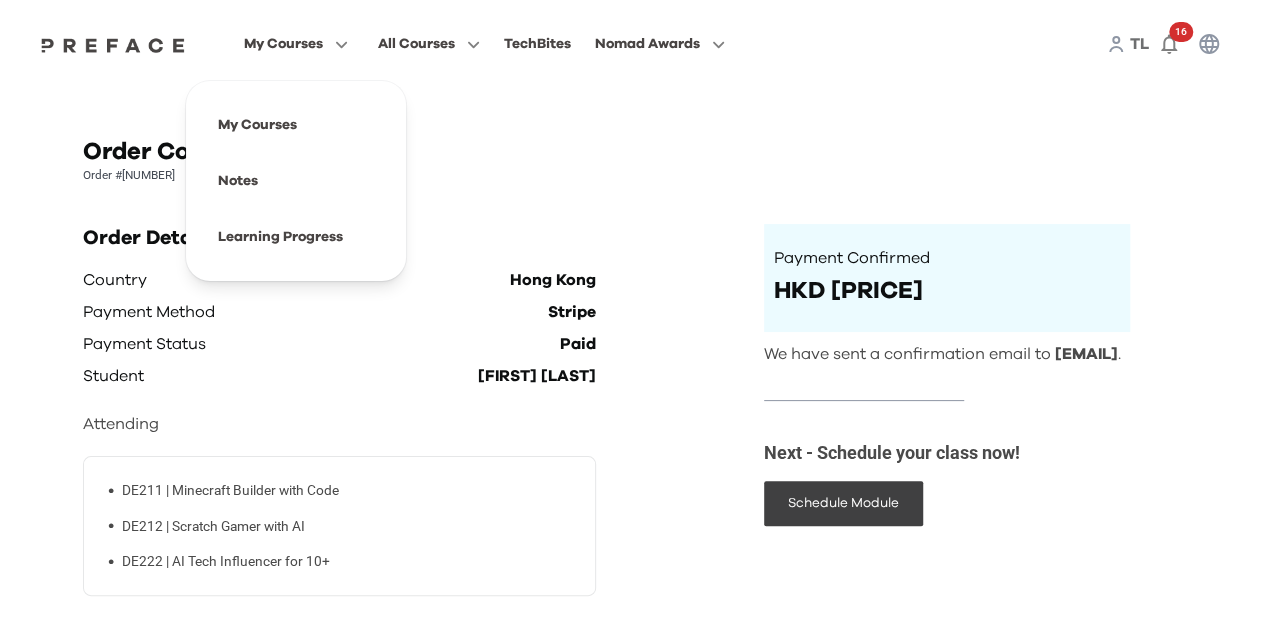 click on "My Courses" at bounding box center [283, 44] 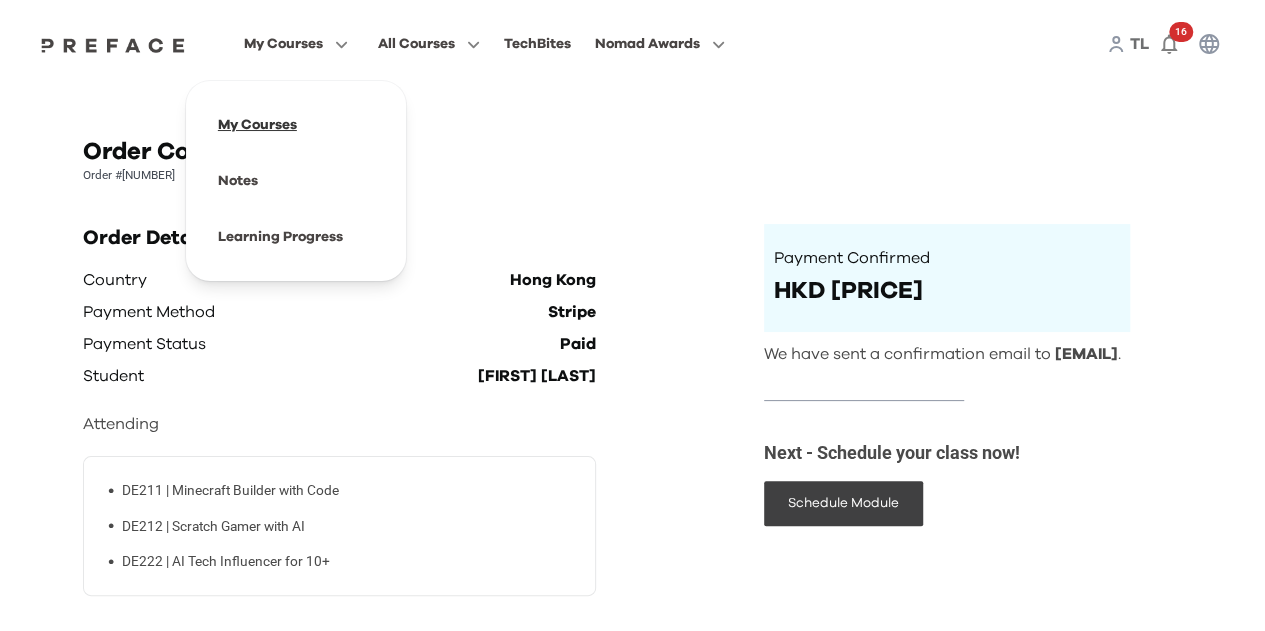 click at bounding box center (296, 125) 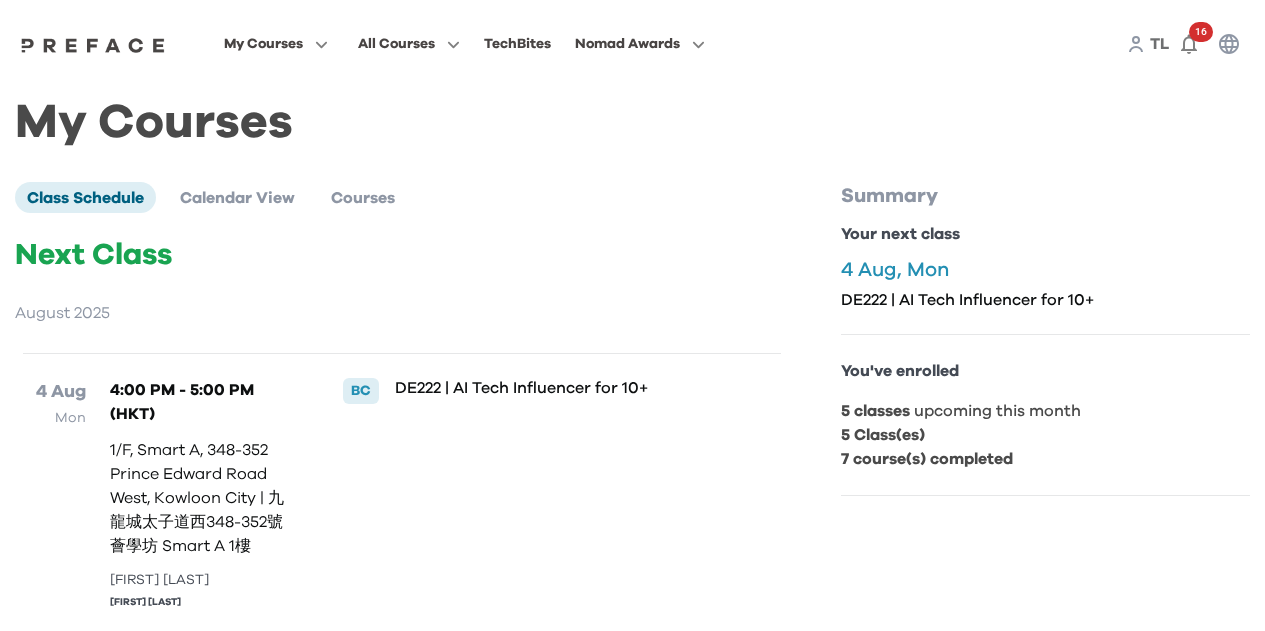 scroll, scrollTop: 0, scrollLeft: 0, axis: both 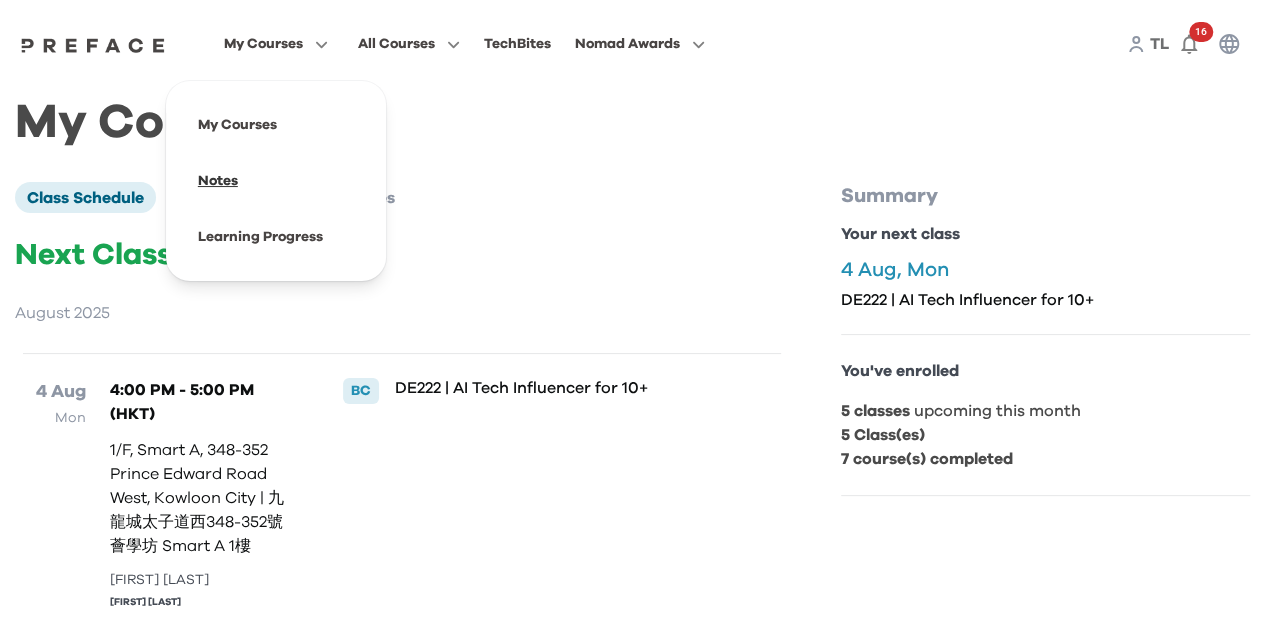 click at bounding box center (276, 181) 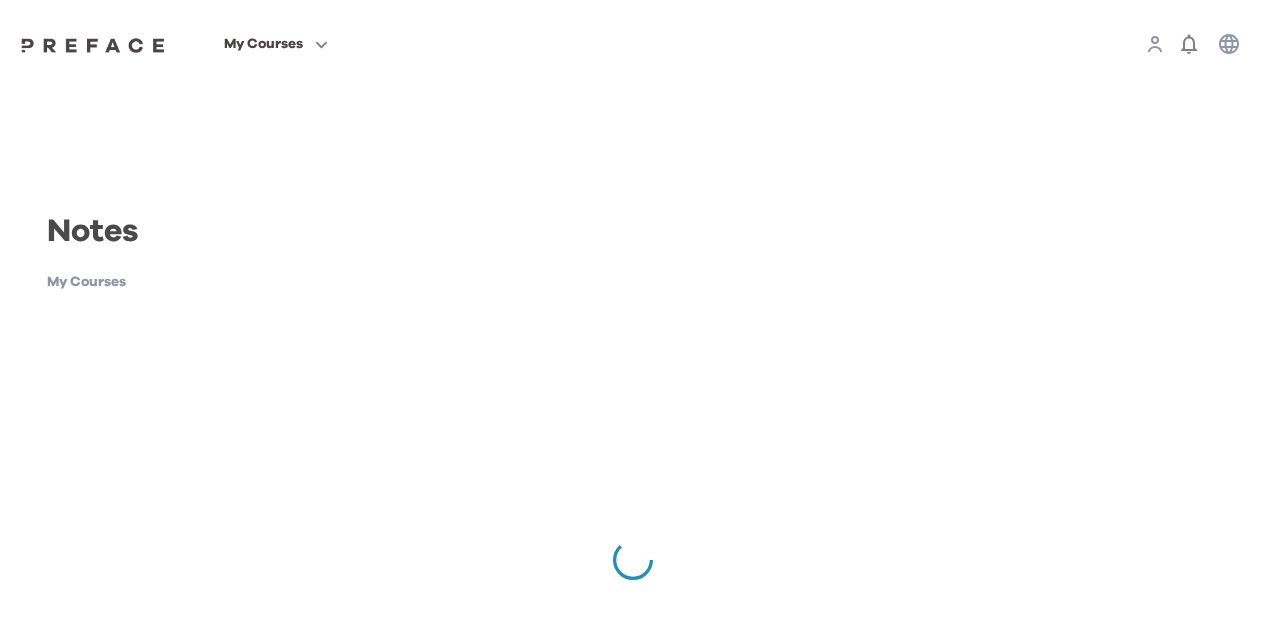 scroll, scrollTop: 0, scrollLeft: 0, axis: both 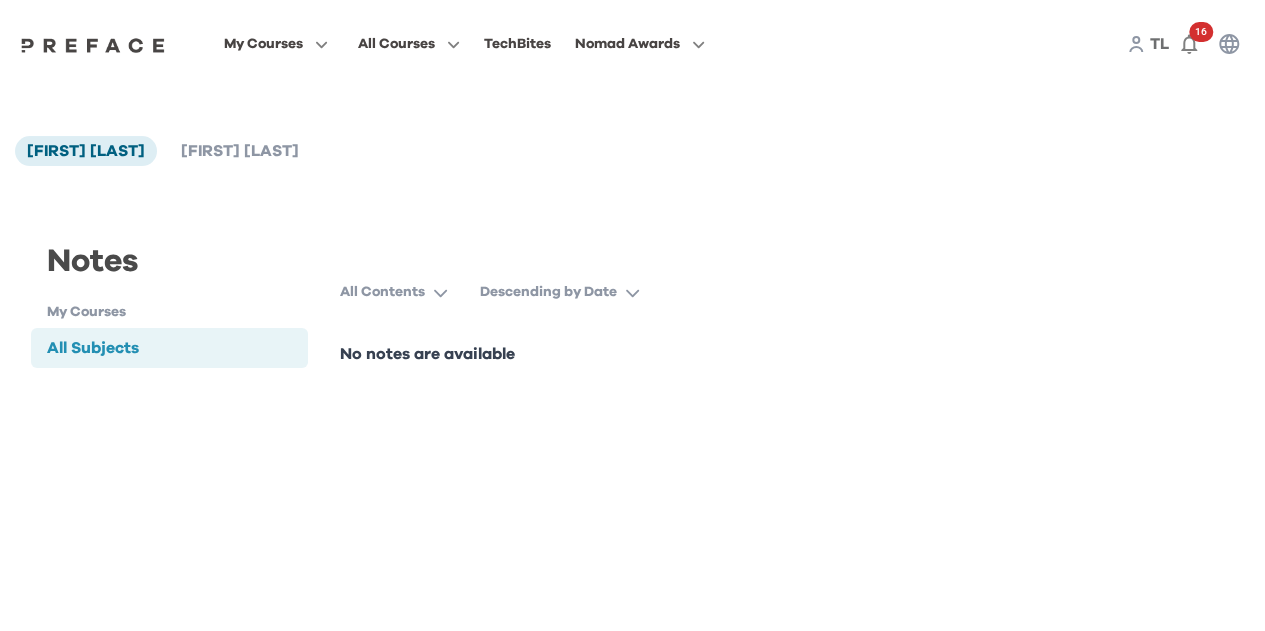 click on "[FIRST] [LAST] [FIRST] [LAST]" at bounding box center [169, 151] 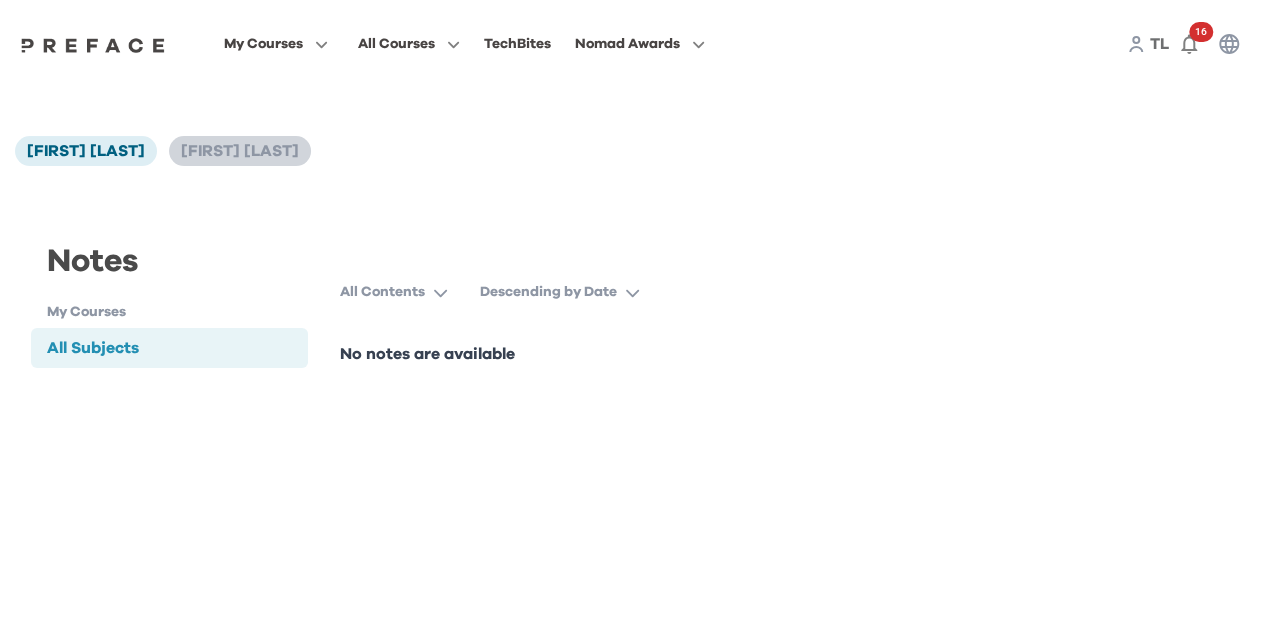 click on "[FIRST] [LAST]" at bounding box center (240, 151) 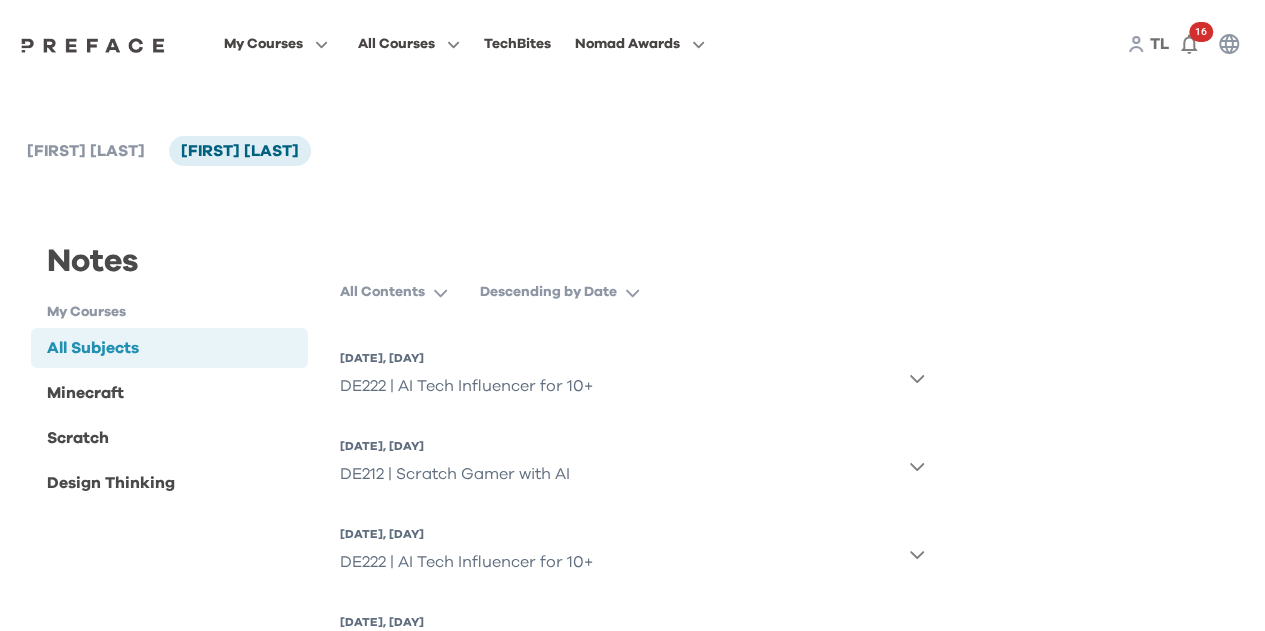 click 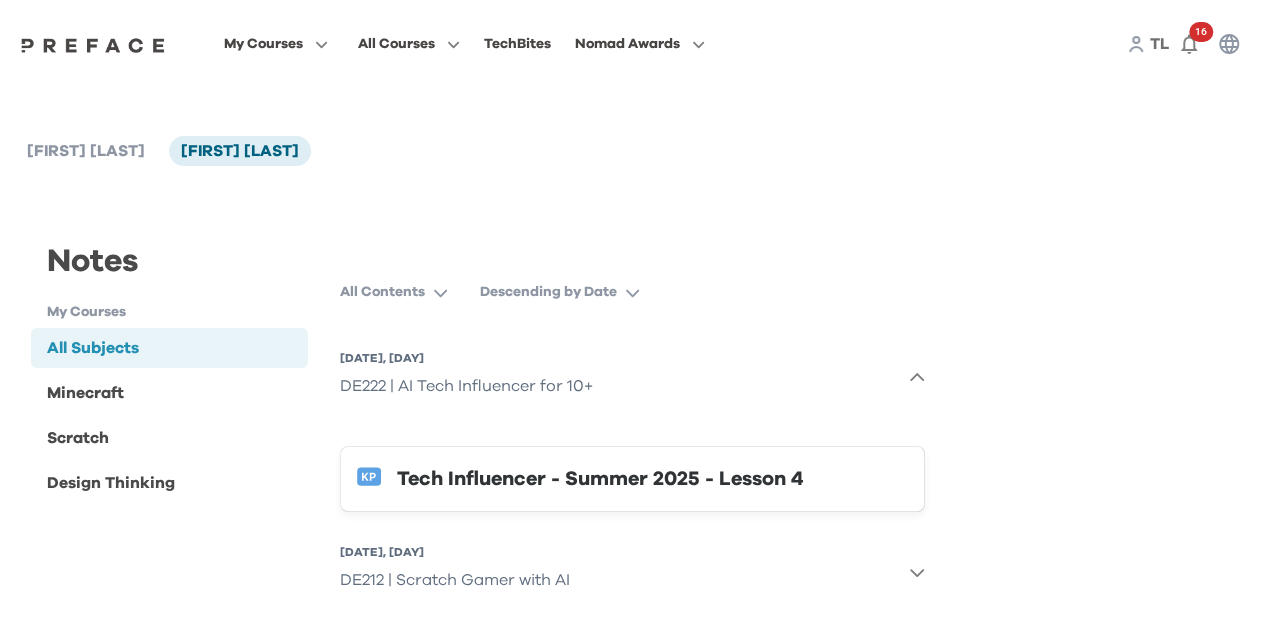 click 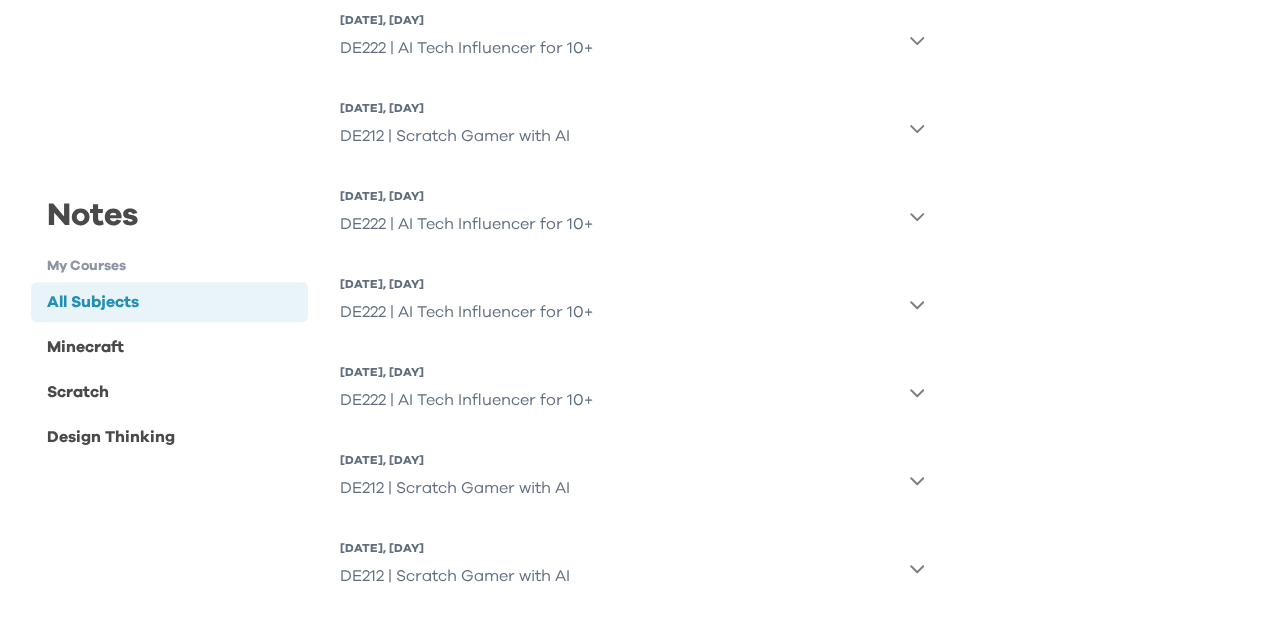 scroll, scrollTop: 307, scrollLeft: 0, axis: vertical 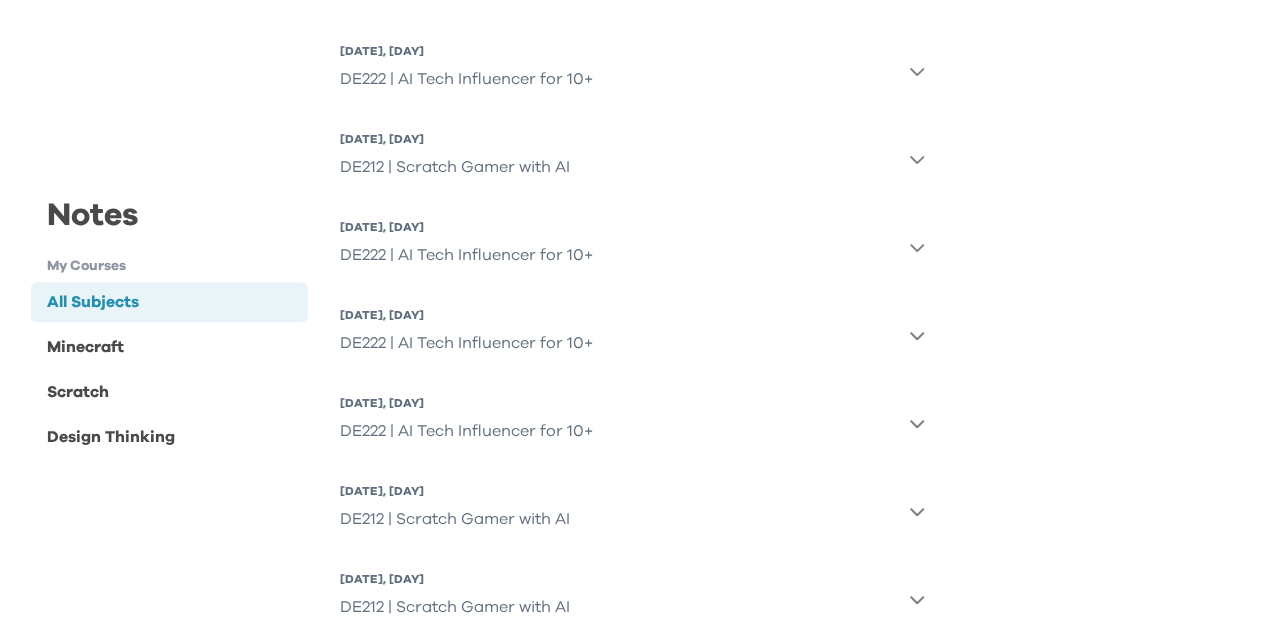 click 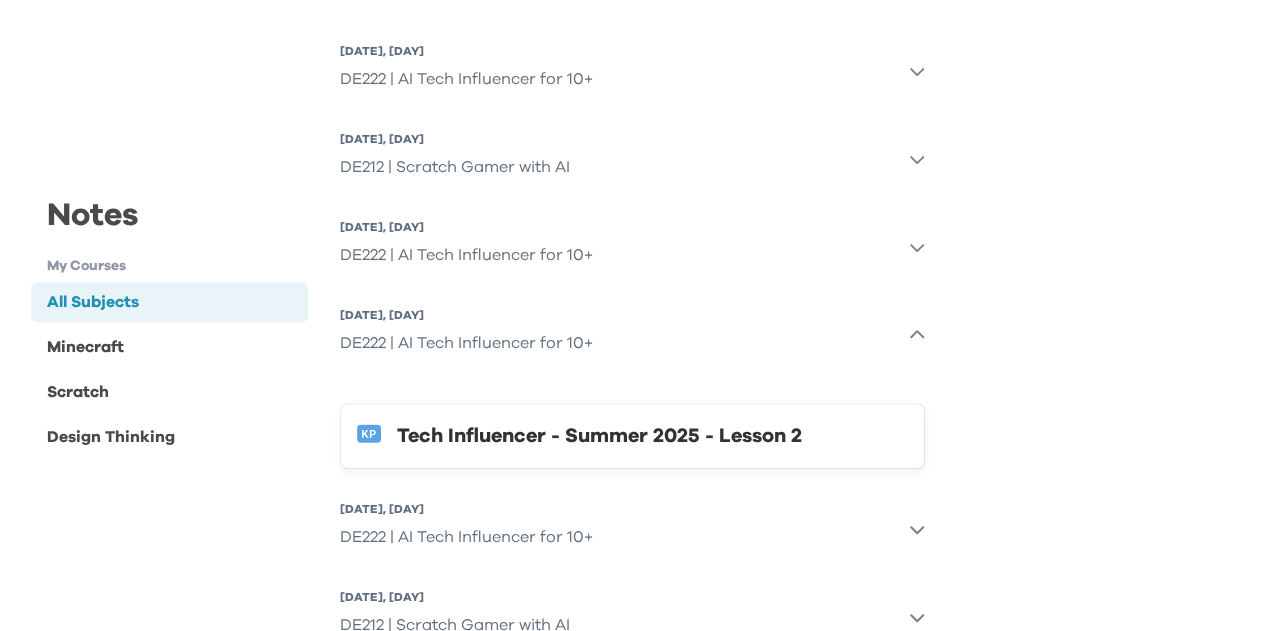 click on "Tech Influencer - Summer 2025 - Lesson 2" at bounding box center [653, 436] 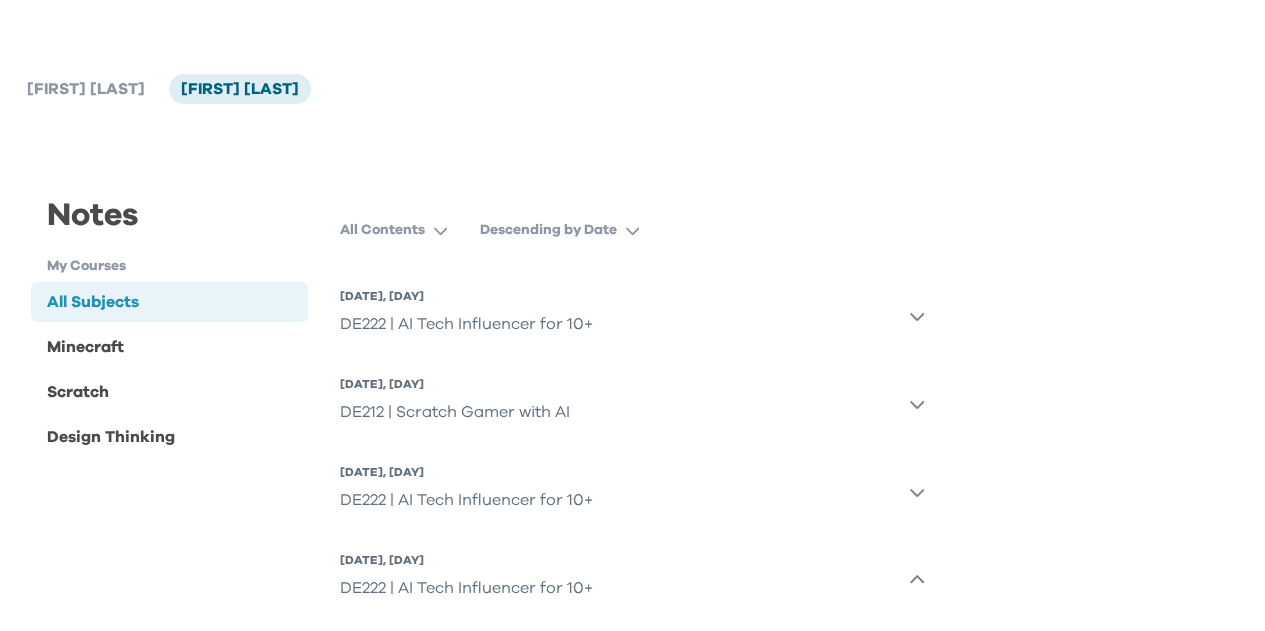 scroll, scrollTop: 0, scrollLeft: 0, axis: both 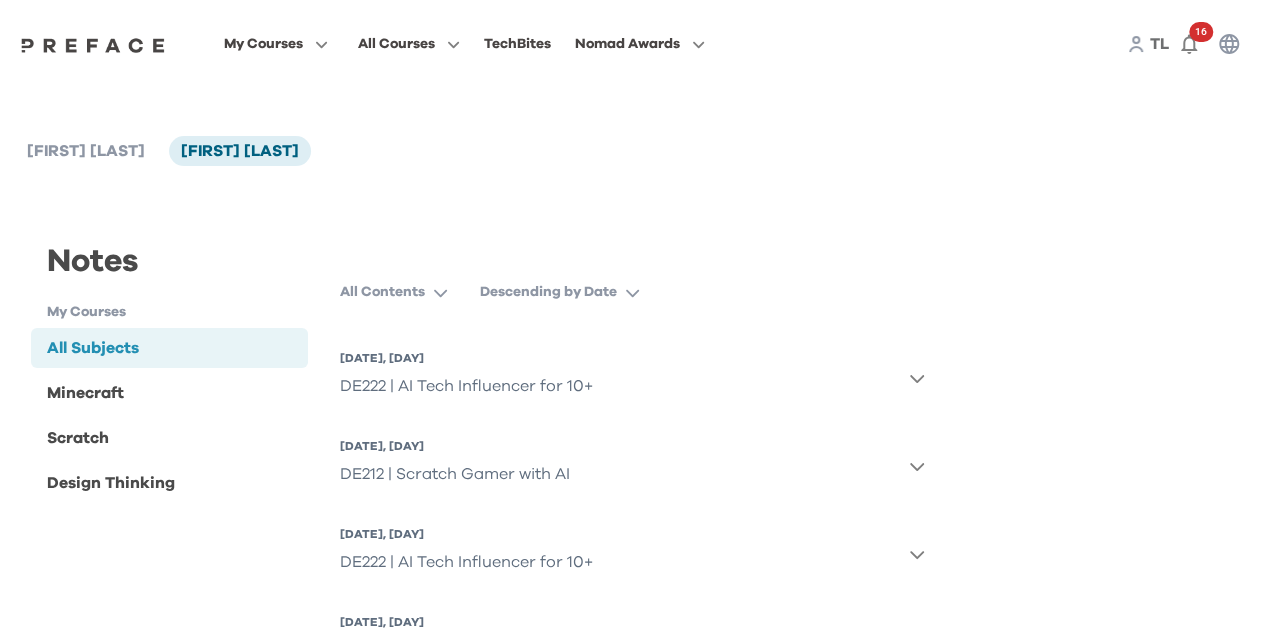 click 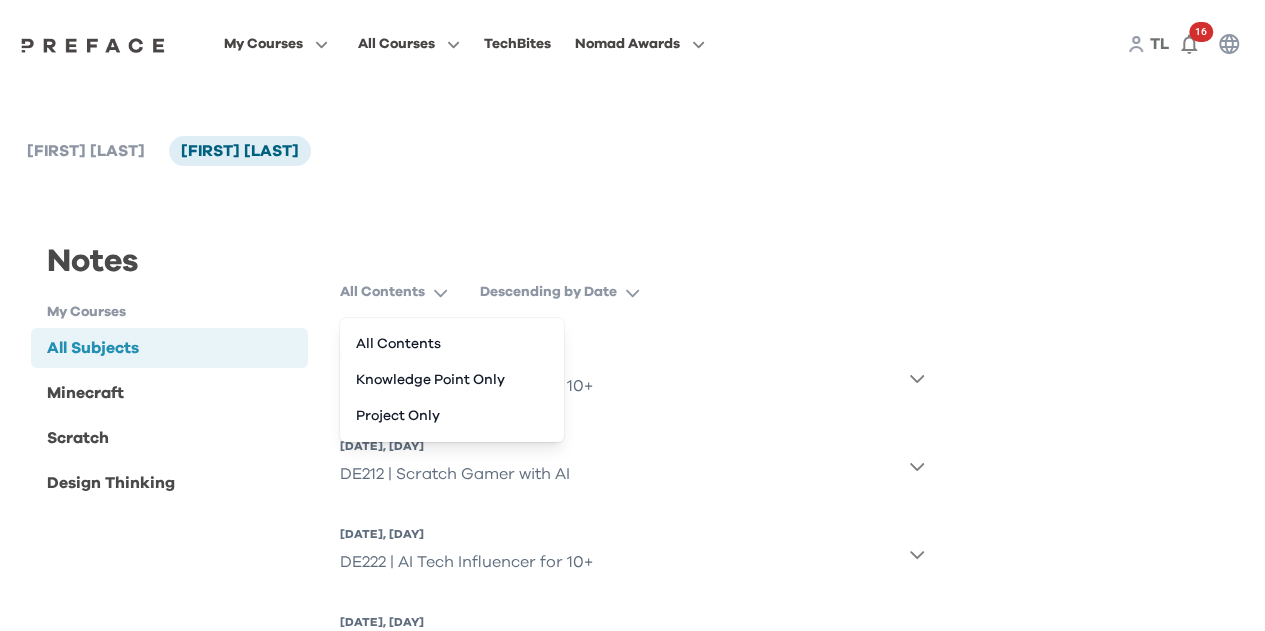click 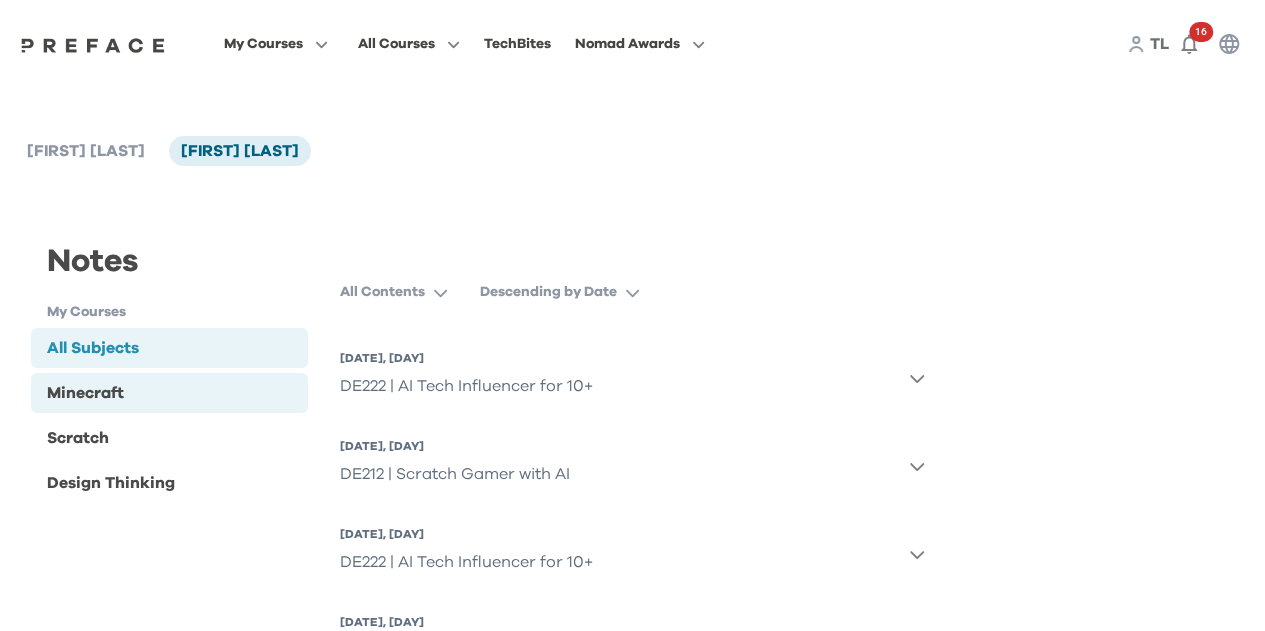 click on "Minecraft" at bounding box center (169, 393) 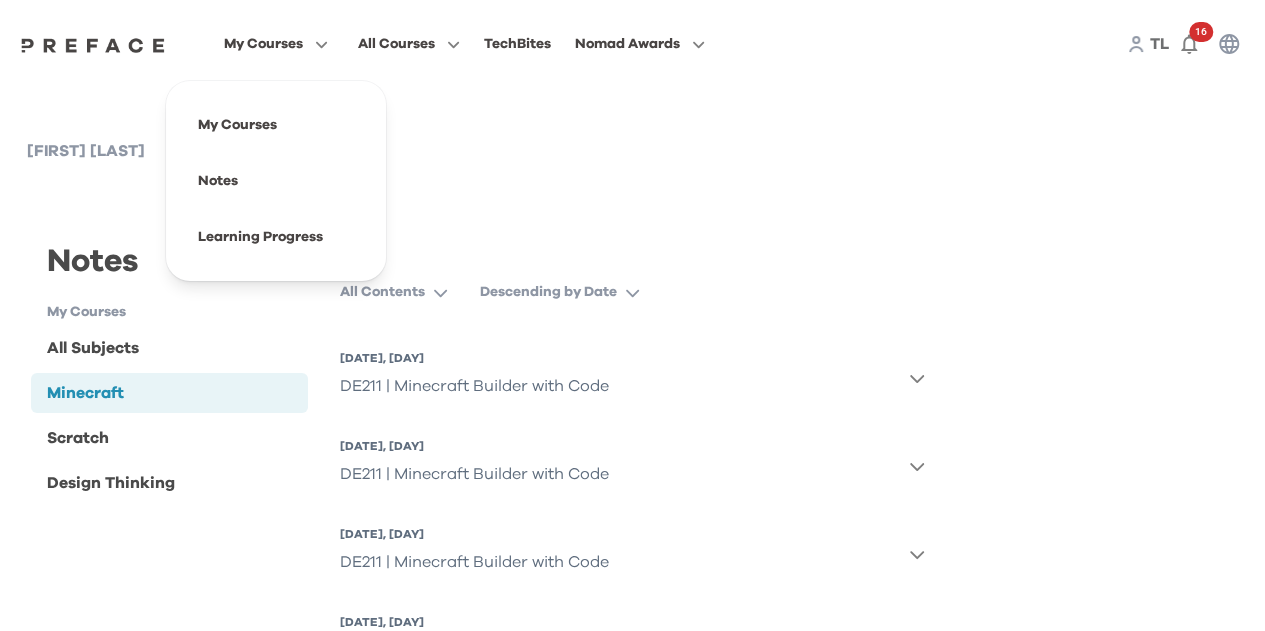 click on "My Courses" at bounding box center (263, 44) 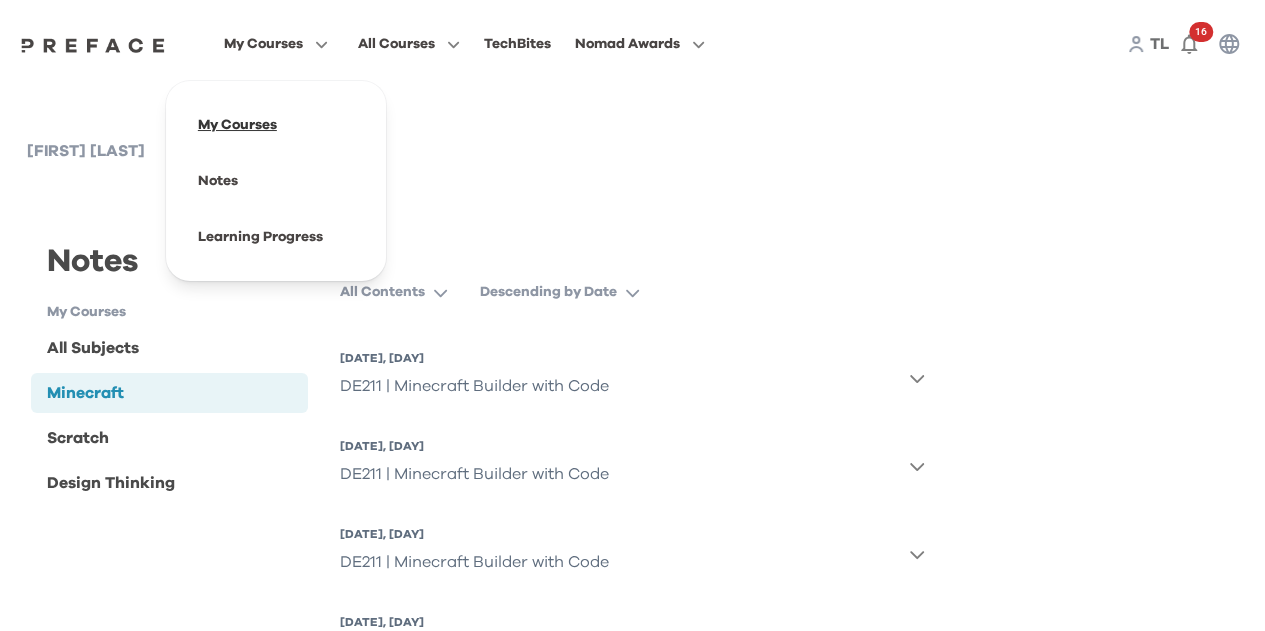 click at bounding box center [276, 125] 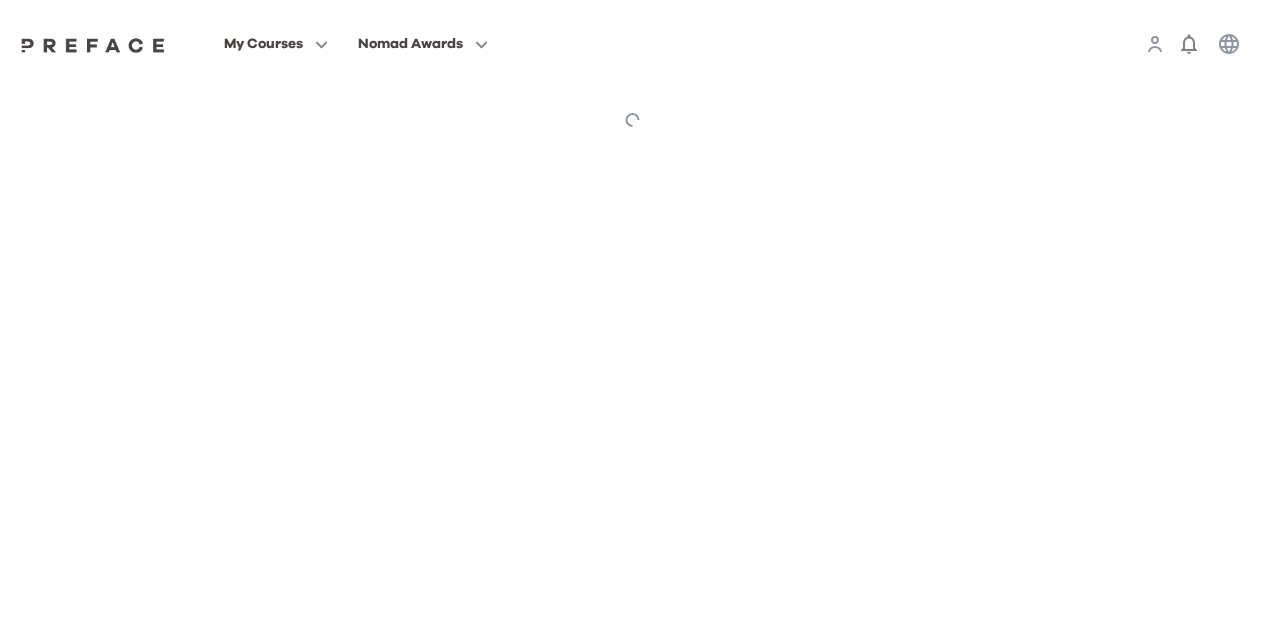 scroll, scrollTop: 0, scrollLeft: 0, axis: both 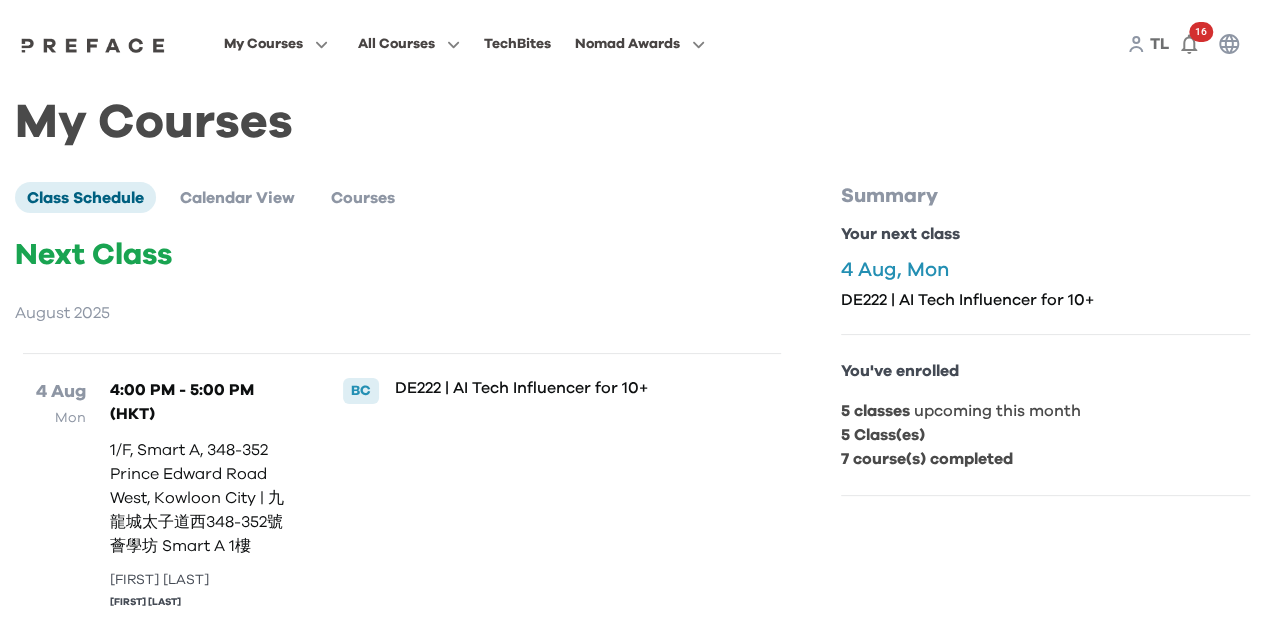 click on "Class Schedule Calendar View Courses Next Class [DATE] [DATE] [DAY] [TIME] - [TIME] ([TIMEZONE]) [NUMBER]/F, [BUILDING] [NUMBER]-[NUMBER] [STREET], [DISTRICT] | [DISTRICT] [STREET] [NUMBER]-[NUMBER] [BUILDING] [NUMBER] [FIRST] [LAST] [INITIAL] [INITIAL] [ID] | AI Tech Influencer for 10+ Upcoming Recent Upcoming Classes view all (5) [DATE] [DATE] [DAY] [TIME] - [TIME] ([TIMEZONE]) [NUMBER]/F, [BUILDING] [NUMBER]-[NUMBER] [STREET], [DISTRICT] | [DISTRICT] [STREET] [NUMBER]-[NUMBER] [BUILDING] [NUMBER] [FIRST] [LAST] [INITIAL] [INITIAL] [ID] | AI Tech Influencer for 10+ [DATE] [DAY] [TIME] - [TIME] ([TIMEZONE]) [NUMBER]/F, [BUILDING] [NUMBER]-[NUMBER] [STREET], [DISTRICT] | [DISTRICT] [STREET] [NUMBER]-[NUMBER] [BUILDING] [NUMBER] [FIRST] [LAST] [INITIAL] [INITIAL] [ID] | AI Tech Influencer for 10+ [DATE] [DAY] [TIME] - [TIME] ([TIMEZONE]) [NUMBER]/F, [BUILDING] [NUMBER]-[NUMBER] [STREET], [DISTRICT] | [DISTRICT] [STREET] [NUMBER]-[NUMBER] [BUILDING] [NUMBER] [FIRST] [LAST] [INITIAL] [INITIAL] [ID] | AI Tech Influencer for 10+ [DATE] [DAY] [TIME] - [TIME] ([TIMEZONE]) [STREET], [DISTRICT] | [DISTRICT] [STREET] [NUMBER]-[NUMBER] [BUILDING] [NUMBER] [FIRST] [LAST]" at bounding box center [426, 1235] 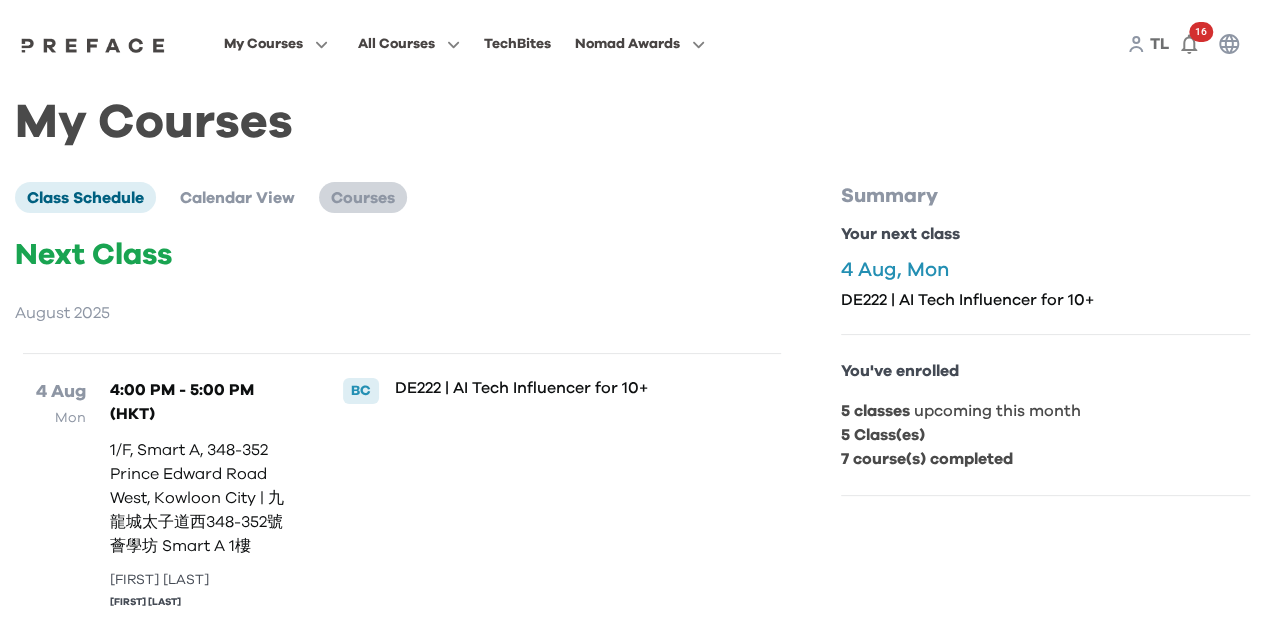 click on "Courses" at bounding box center [363, 198] 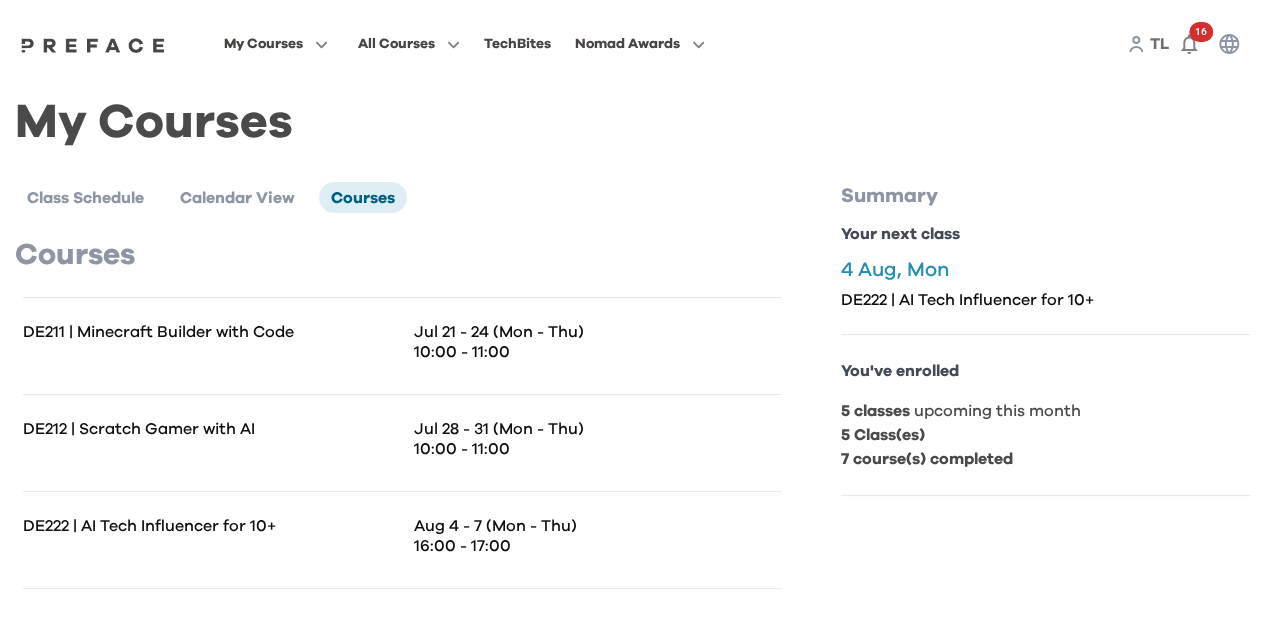 click on "Jul 21 - 24 (Mon - Thu)" at bounding box center (597, 332) 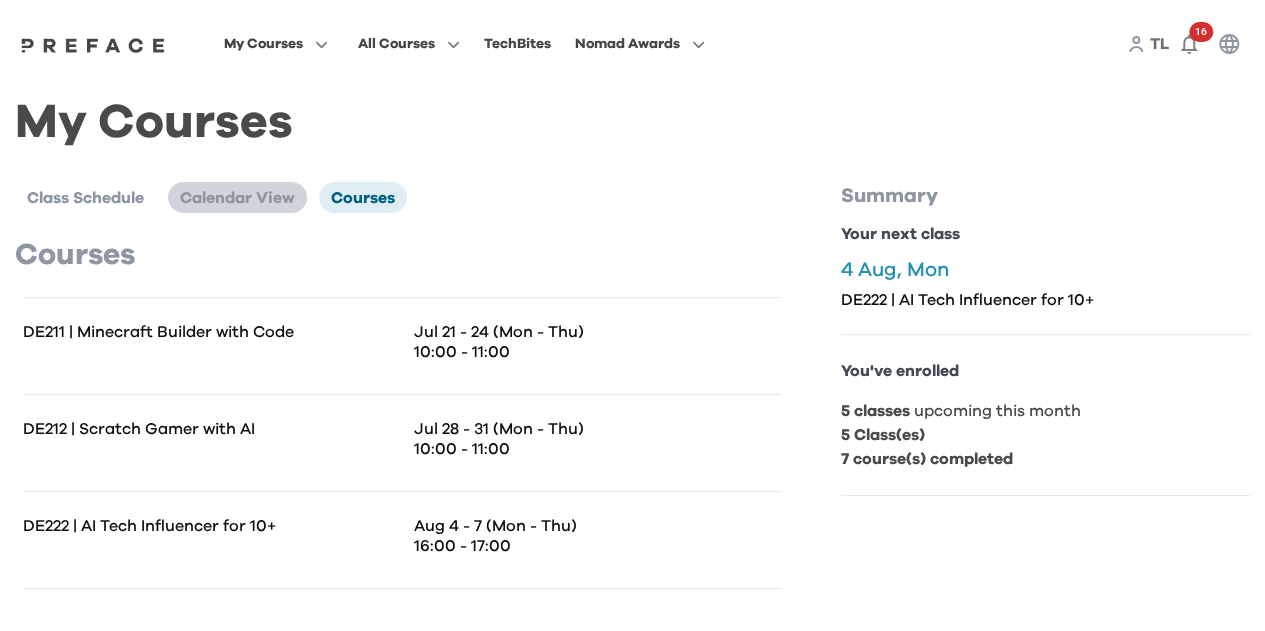 click on "Calendar View" at bounding box center [237, 198] 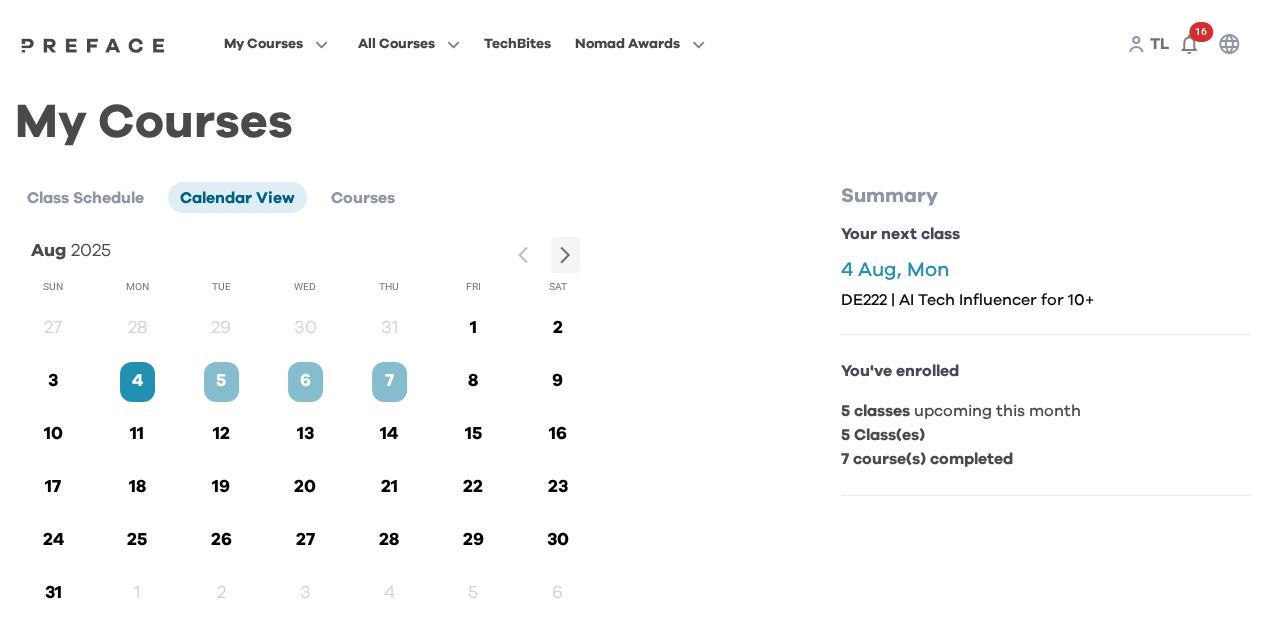 click on "5" at bounding box center [221, 381] 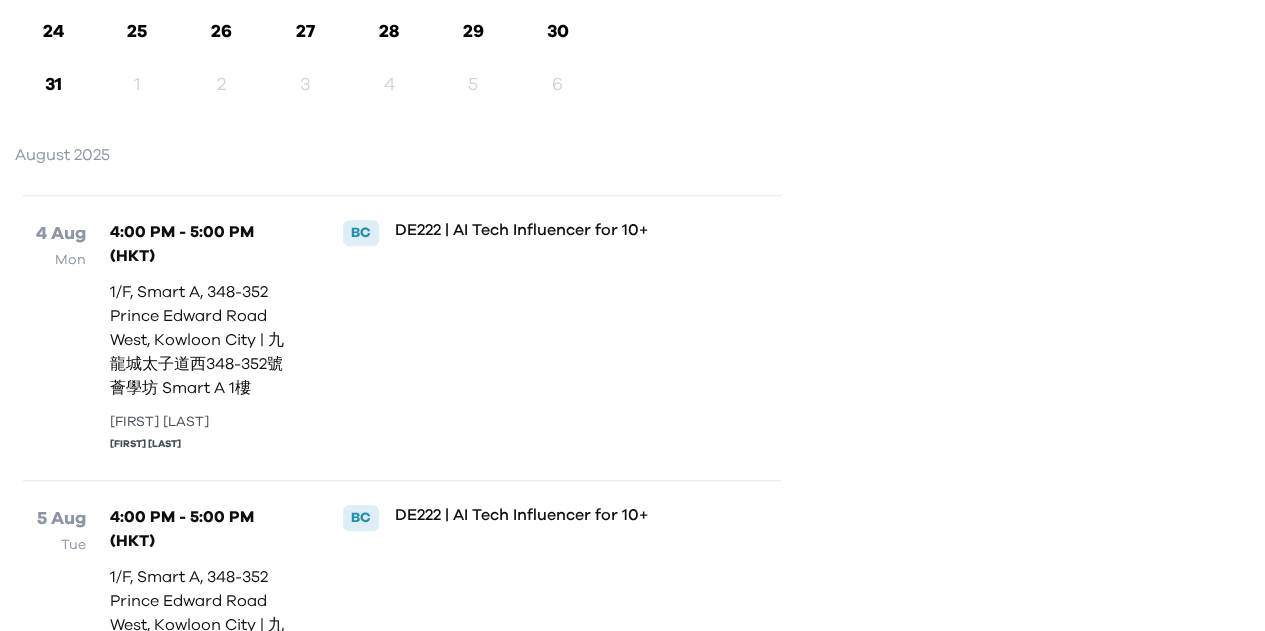 scroll, scrollTop: 700, scrollLeft: 0, axis: vertical 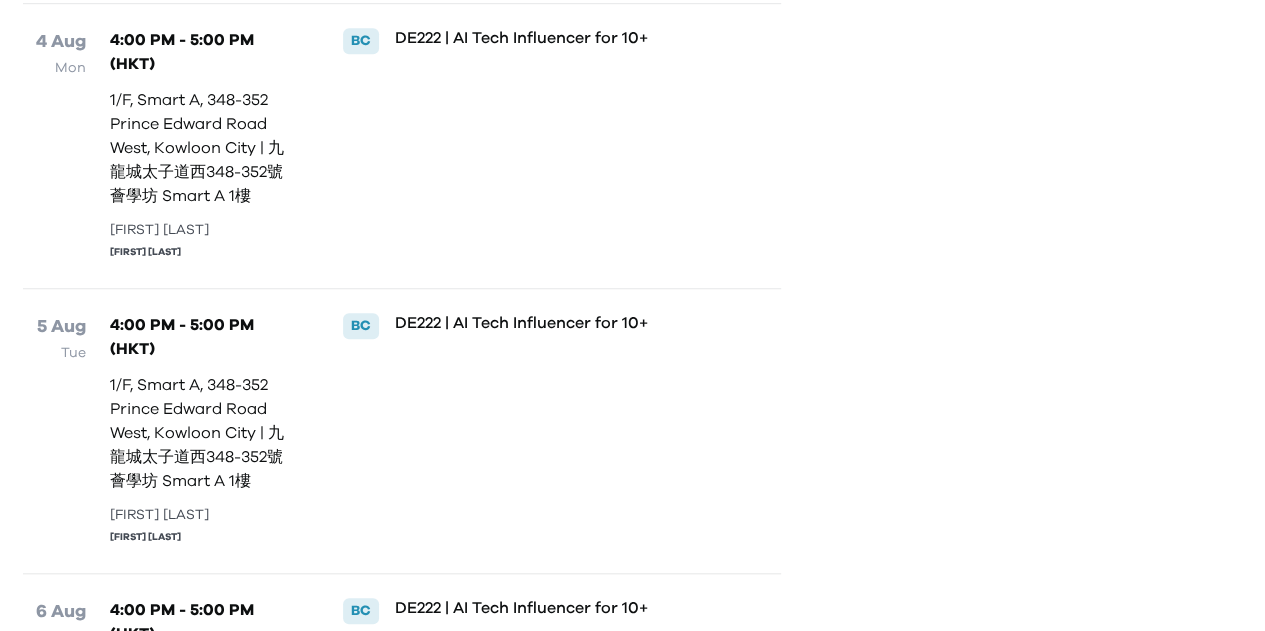 click on "5 Aug Tue 4:00 PM - 5:00 PM (HKT) 1/F, Smart A, 348-352 Prince Edward Road West, Kowloon City | 九龍城太子道西348-352號 薈學坊 Smart A 1樓 Alexis Romero Reno Lam BC DE222 | AI Tech Influencer for 10+" at bounding box center (402, 430) 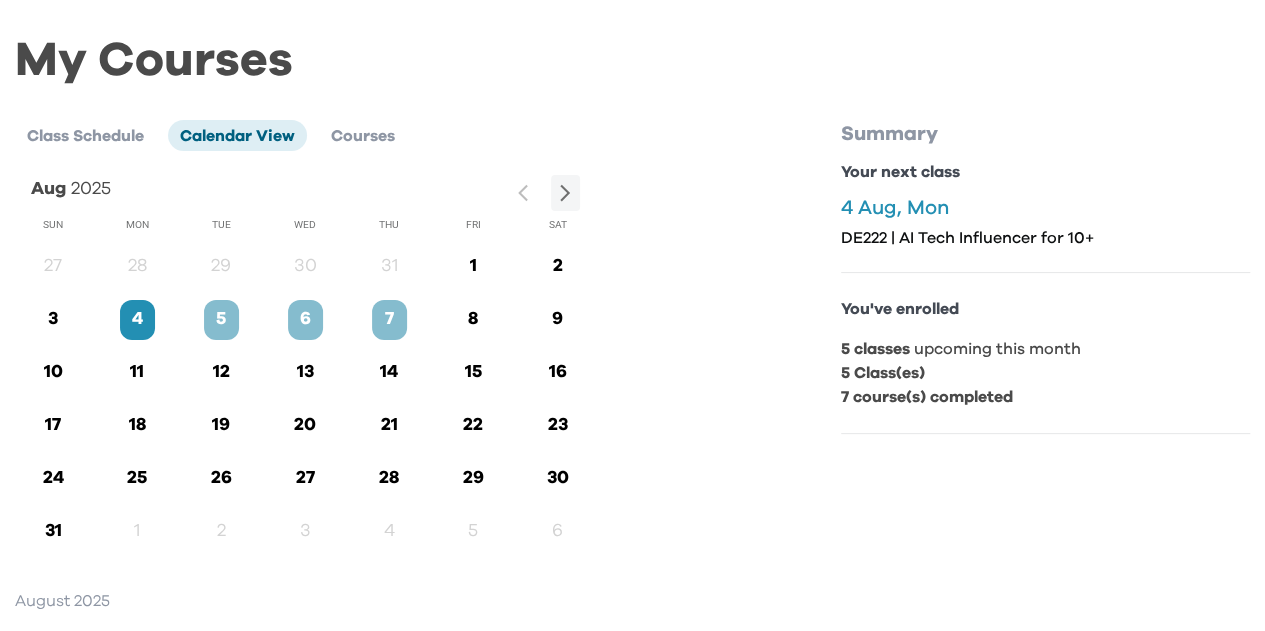 scroll, scrollTop: 0, scrollLeft: 0, axis: both 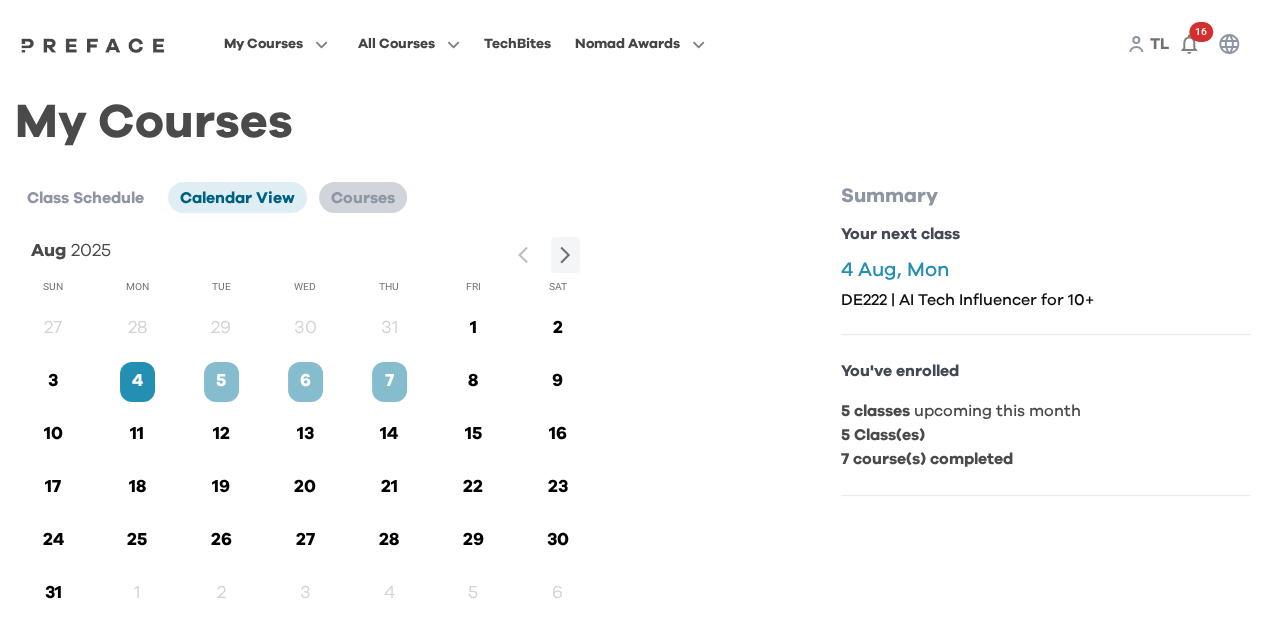 click on "Courses" at bounding box center [363, 198] 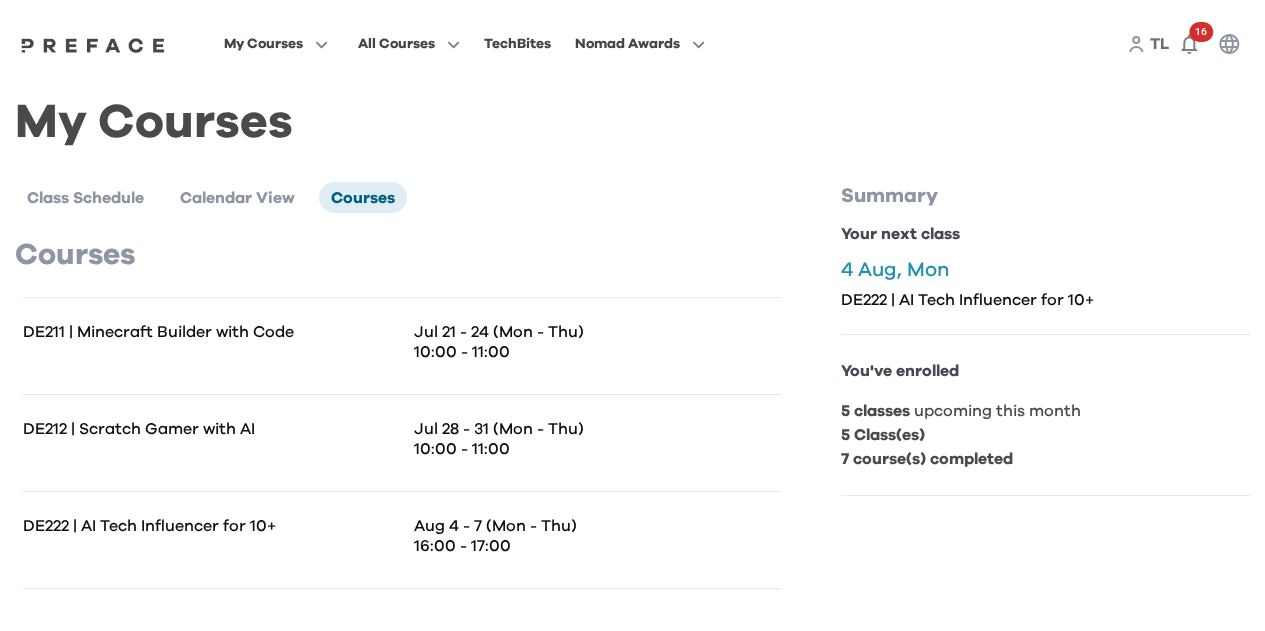 click on "10:00 - 11:00" at bounding box center (597, 352) 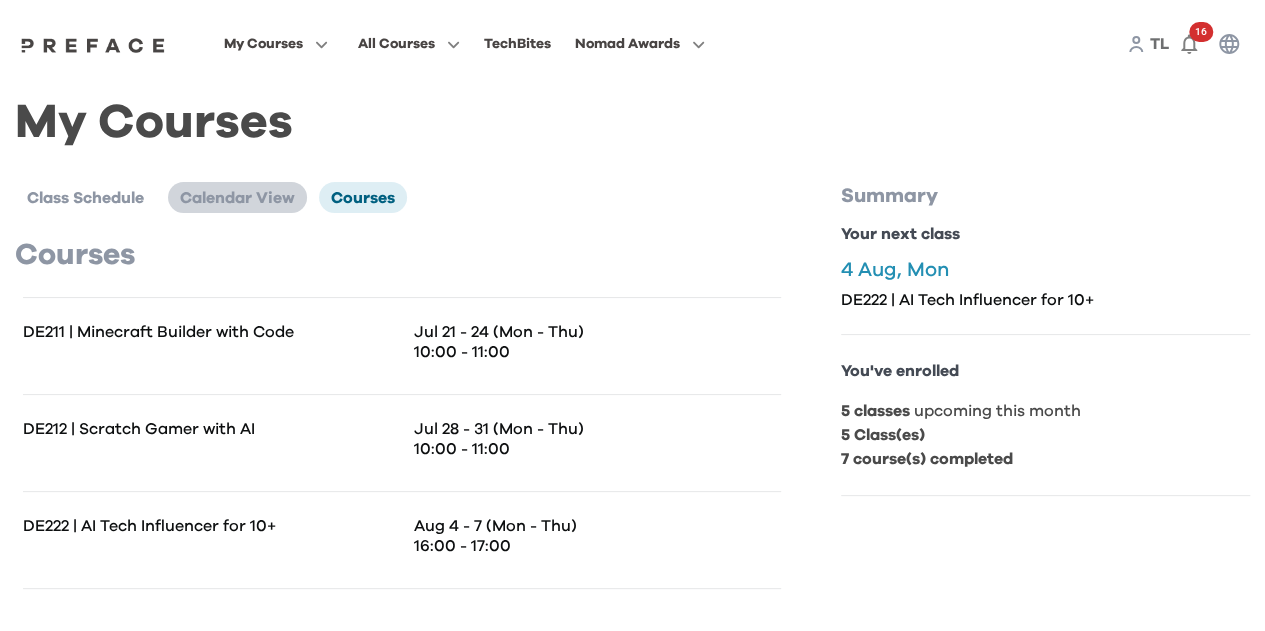 click on "Calendar View" at bounding box center (237, 198) 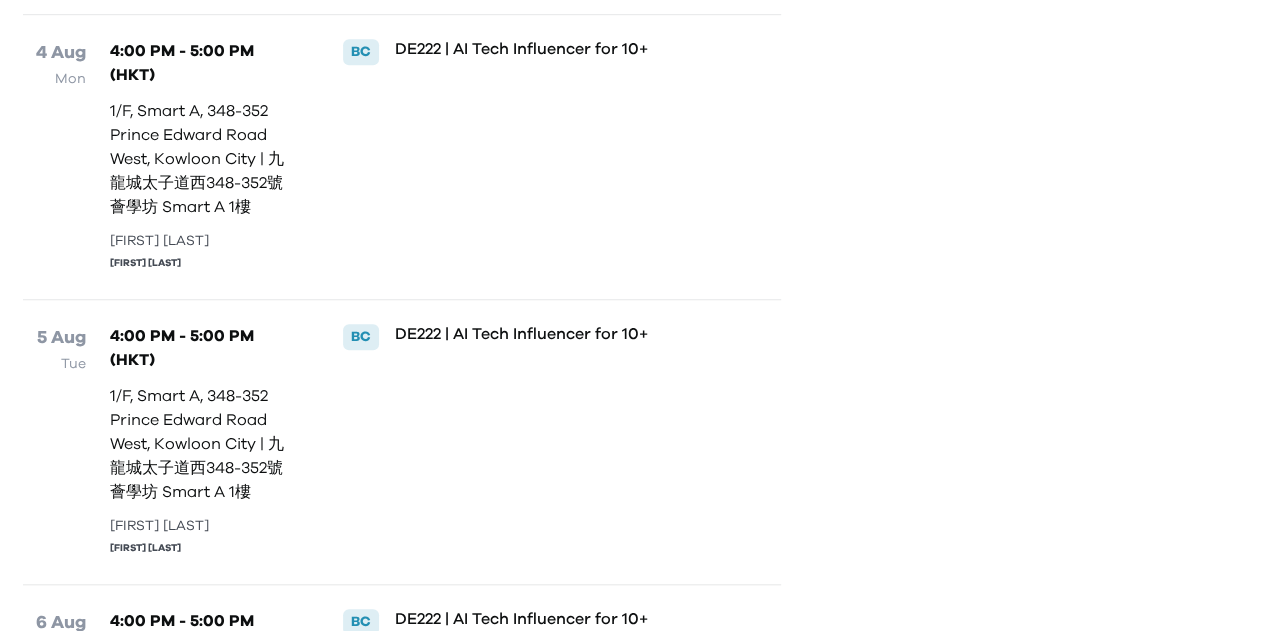 scroll, scrollTop: 800, scrollLeft: 0, axis: vertical 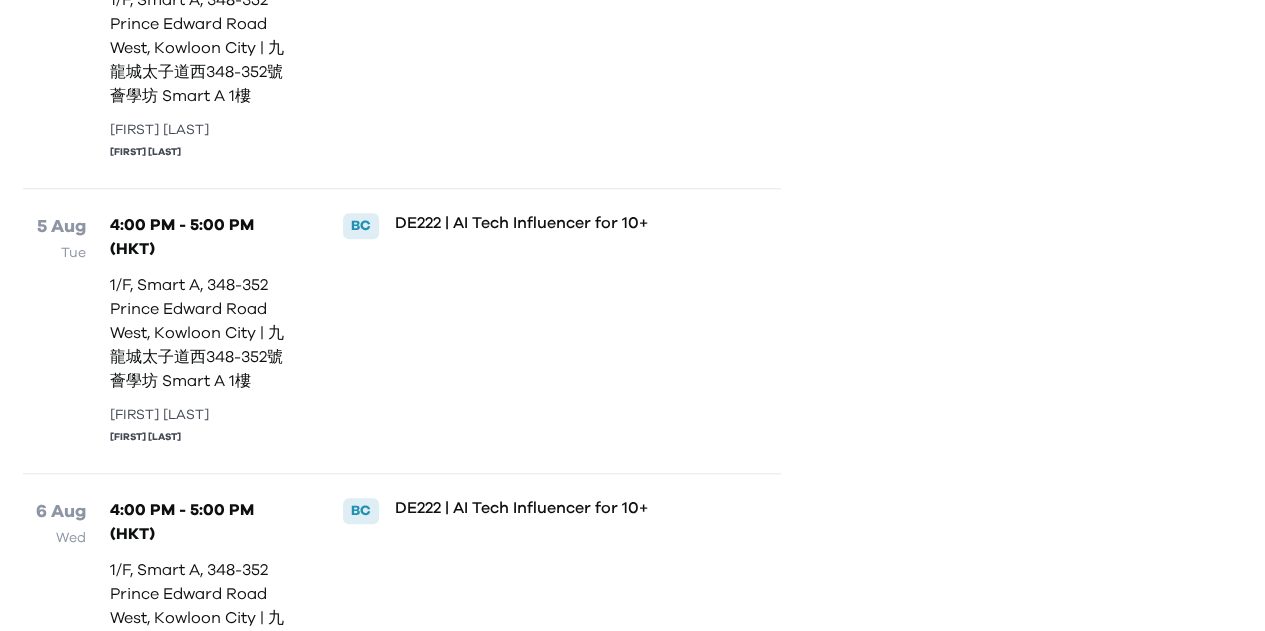 click on "1/F, Smart A, 348-352 Prince Edward Road West, Kowloon City | 九龍城太子道西348-352號 薈學坊 Smart A 1樓" at bounding box center [205, 333] 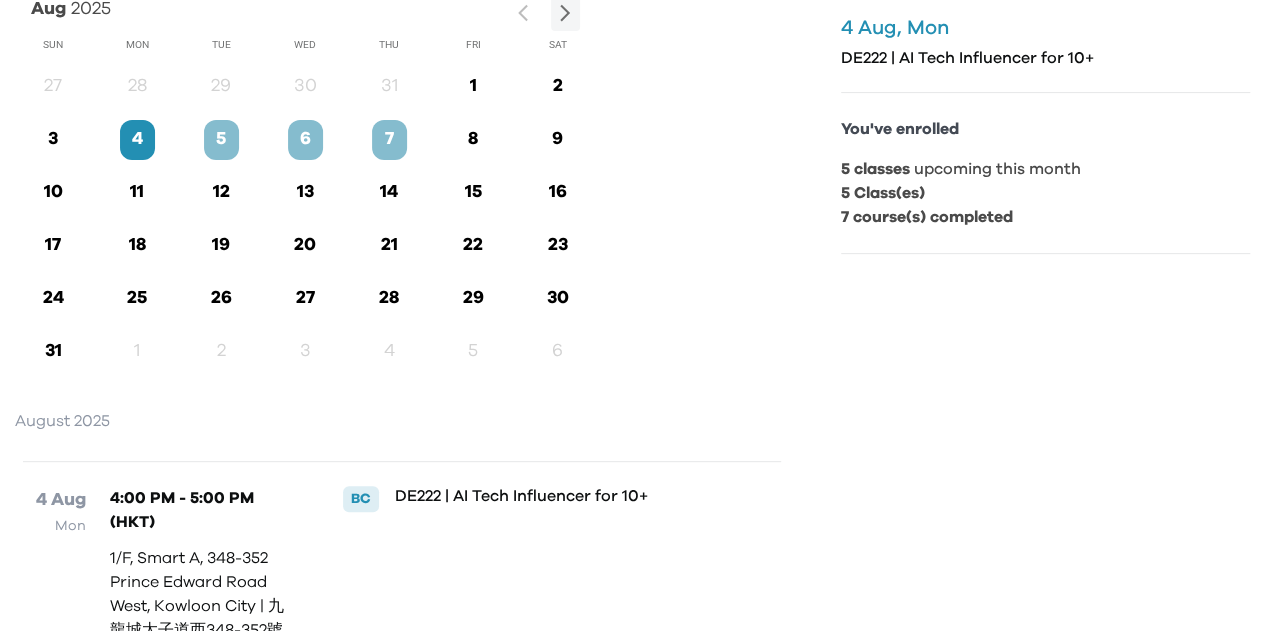 scroll, scrollTop: 0, scrollLeft: 0, axis: both 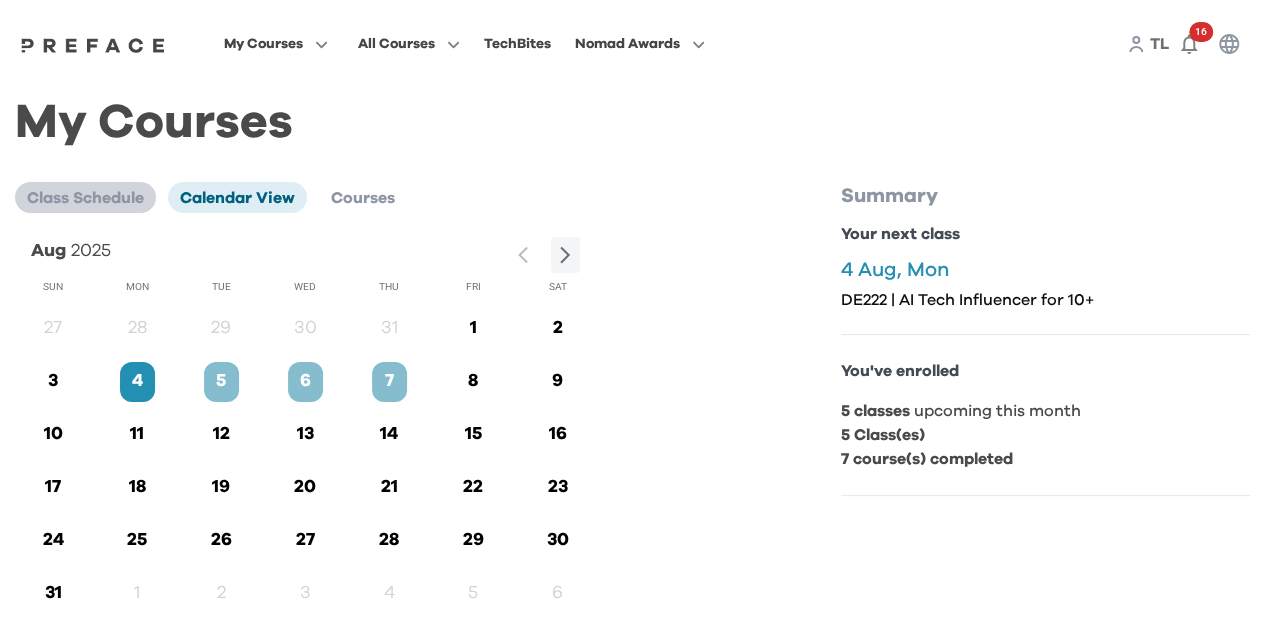 click on "Class Schedule" at bounding box center [85, 198] 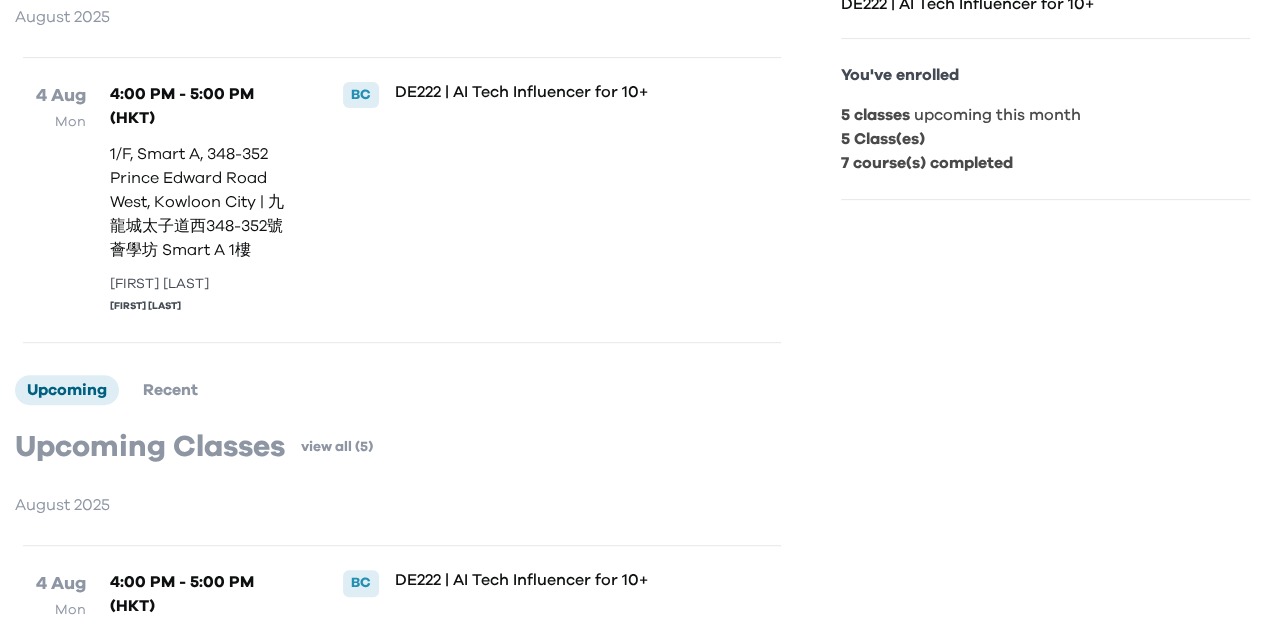 scroll, scrollTop: 300, scrollLeft: 0, axis: vertical 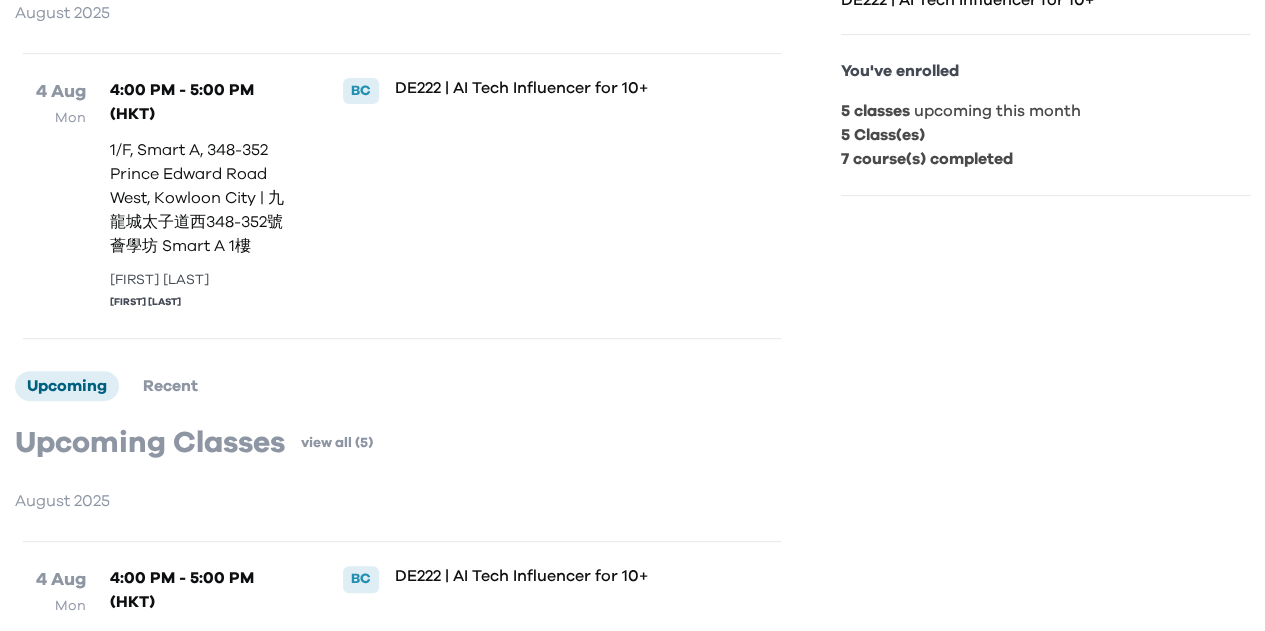 click on "Upcoming Classes view all (5) August 2025 4 Aug Mon 4:00 PM - 5:00 PM (HKT) 1/F, Smart A, 348-352 Prince Edward Road West, Kowloon City | 九龍城太子道西348-352號 薈學坊 Smart A 1樓 Alexis Romero Reno Lam BC DE222 | AI Tech Influencer for 10+ 5 Aug Tue 4:00 PM - 5:00 PM (HKT) 1/F, Smart A, 348-352 Prince Edward Road West, Kowloon City | 九龍城太子道西348-352號 薈學坊 Smart A 1樓 Alexis Romero Reno Lam BC DE222 | AI Tech Influencer for 10+ 6 Aug Wed 4:00 PM - 5:00 PM (HKT) 1/F, Smart A, 348-352 Prince Edward Road West, Kowloon City | 九龍城太子道西348-352號 薈學坊 Smart A 1樓 Alexis Romero Reno Lam BC DE222 | AI Tech Influencer for 10+ 7 Aug Thu 11:00 AM - 12:00 PM (HKT) 1/F, Smart A, 348-352 Prince Edward Road West, Kowloon City | 九龍城太子道西348-352號 薈學坊 Smart A 1樓 Kwong Fung Konrad Li Reno Lam BC DE212 | Scratch Gamer with AI 7 Aug Thu 4:00 PM - 5:00 PM (HKT) Alexis Romero Reno Lam BC DE222 | AI Tech Influencer for 10+" at bounding box center [402, 1206] 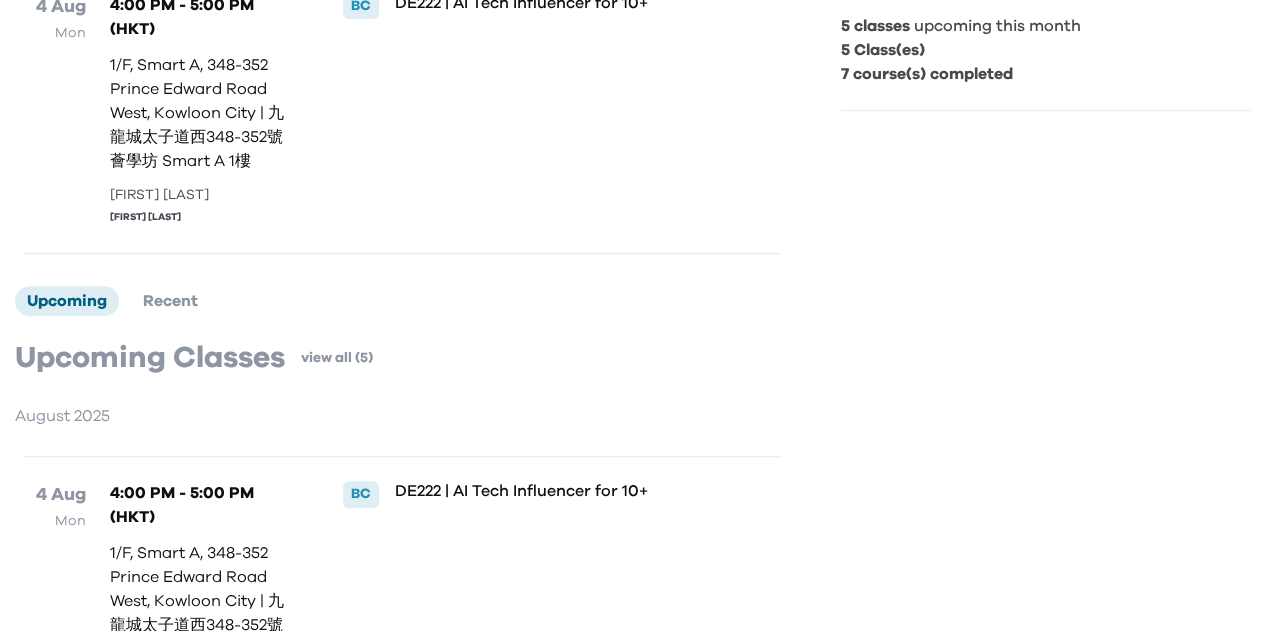 scroll, scrollTop: 500, scrollLeft: 0, axis: vertical 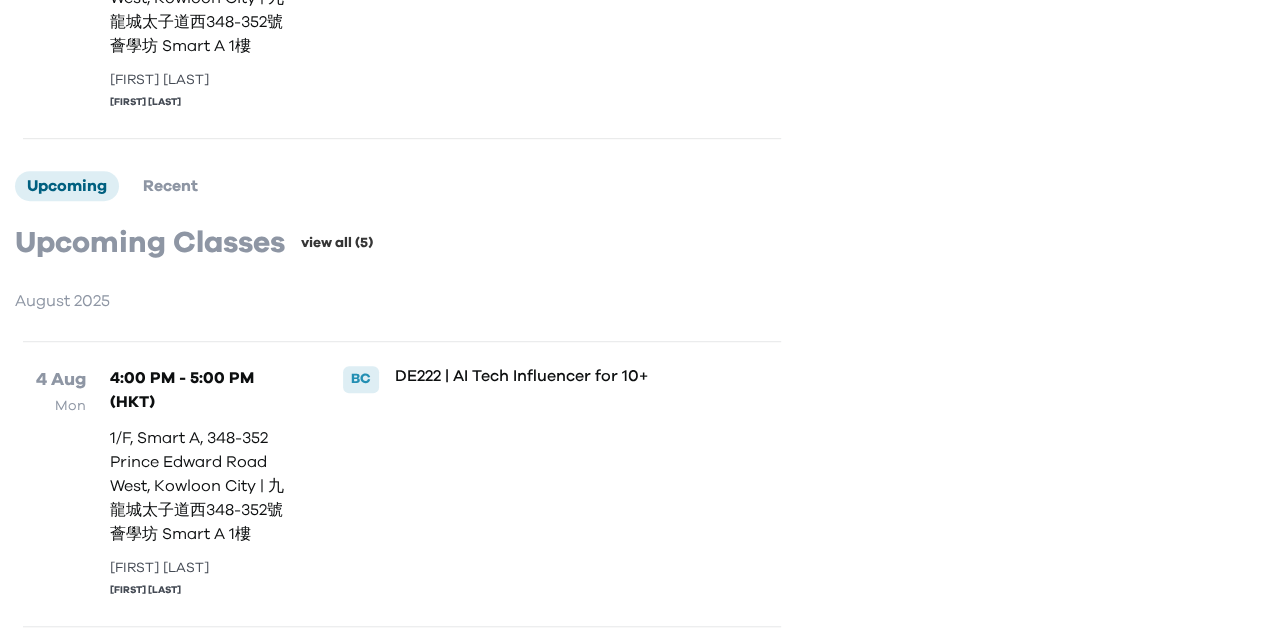 click on "view all (5)" at bounding box center [337, 243] 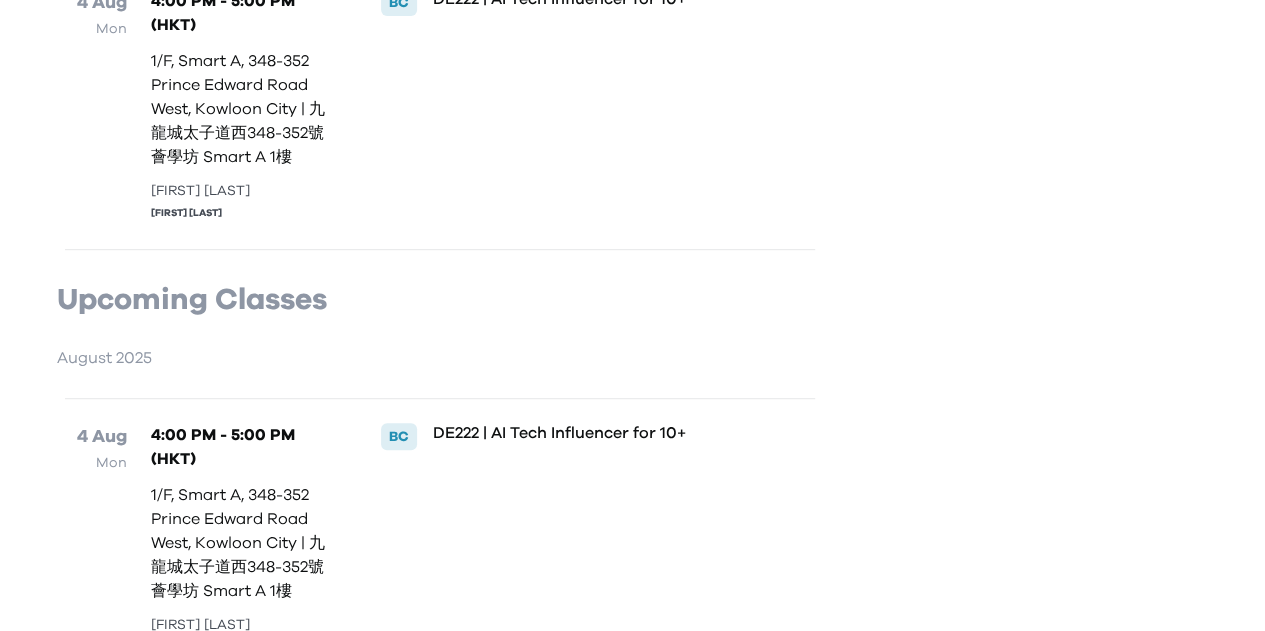 scroll, scrollTop: 500, scrollLeft: 0, axis: vertical 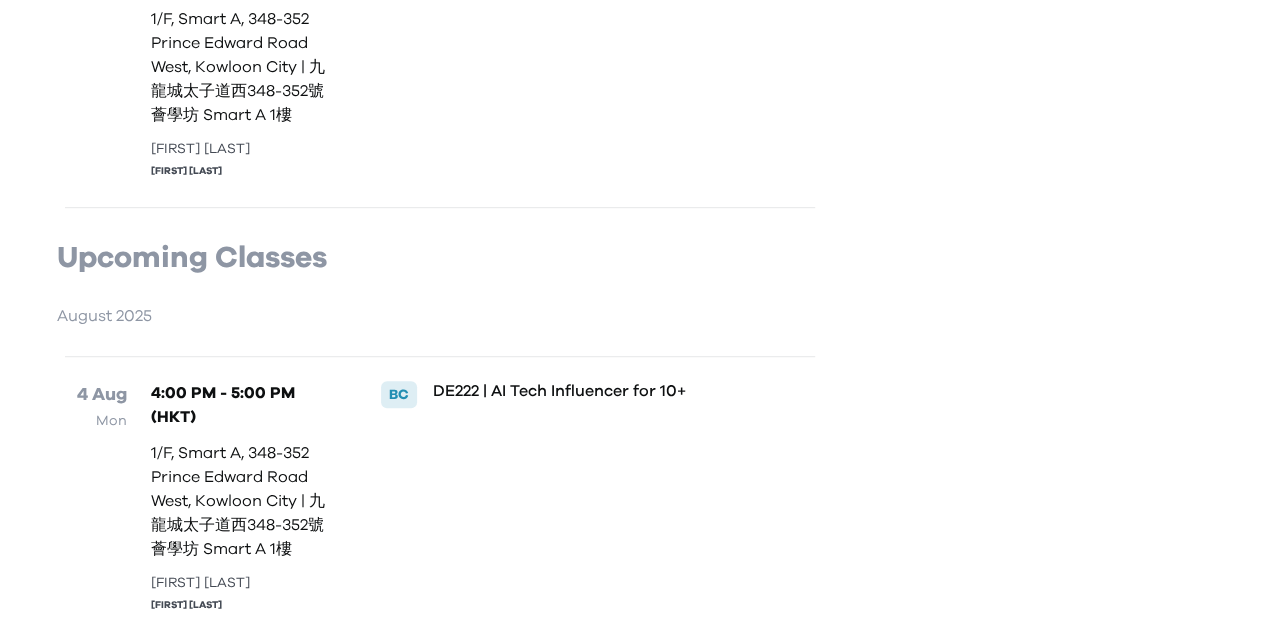 click on "1/F, Smart A, 348-352 Prince Edward Road West, Kowloon City | 九龍城太子道西348-352號 薈學坊 Smart A 1樓" at bounding box center (245, 501) 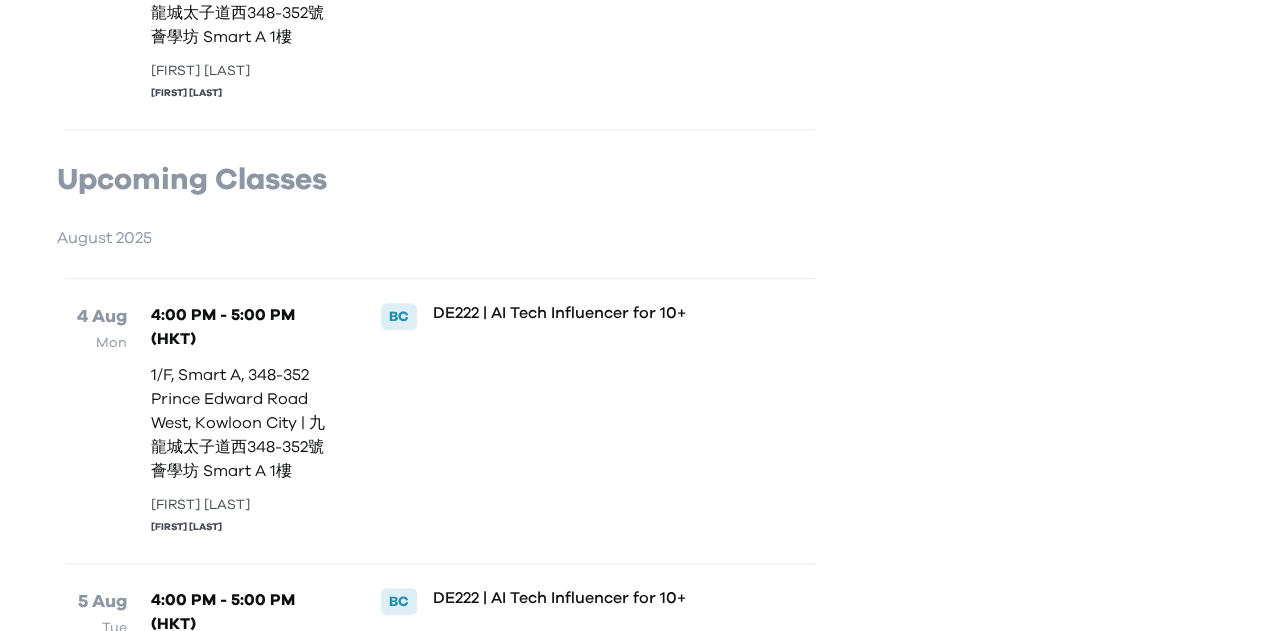 scroll, scrollTop: 700, scrollLeft: 0, axis: vertical 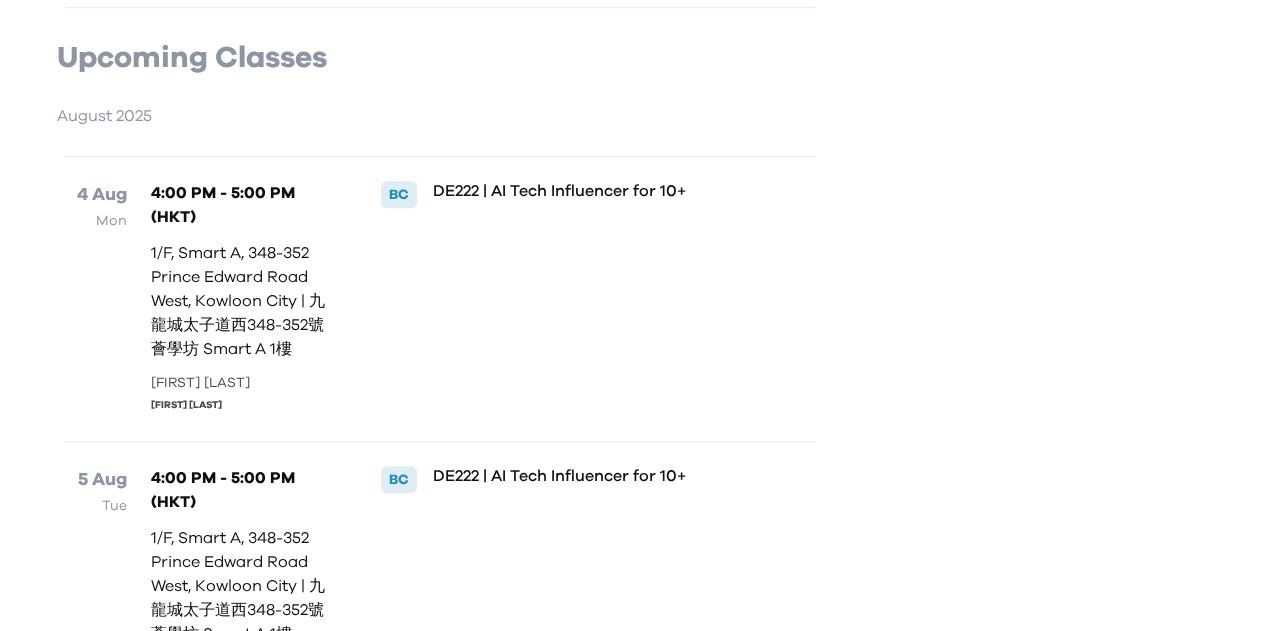 click on "1/F, Smart A, 348-352 Prince Edward Road West, Kowloon City | 九龍城太子道西348-352號 薈學坊 Smart A 1樓" at bounding box center (245, 301) 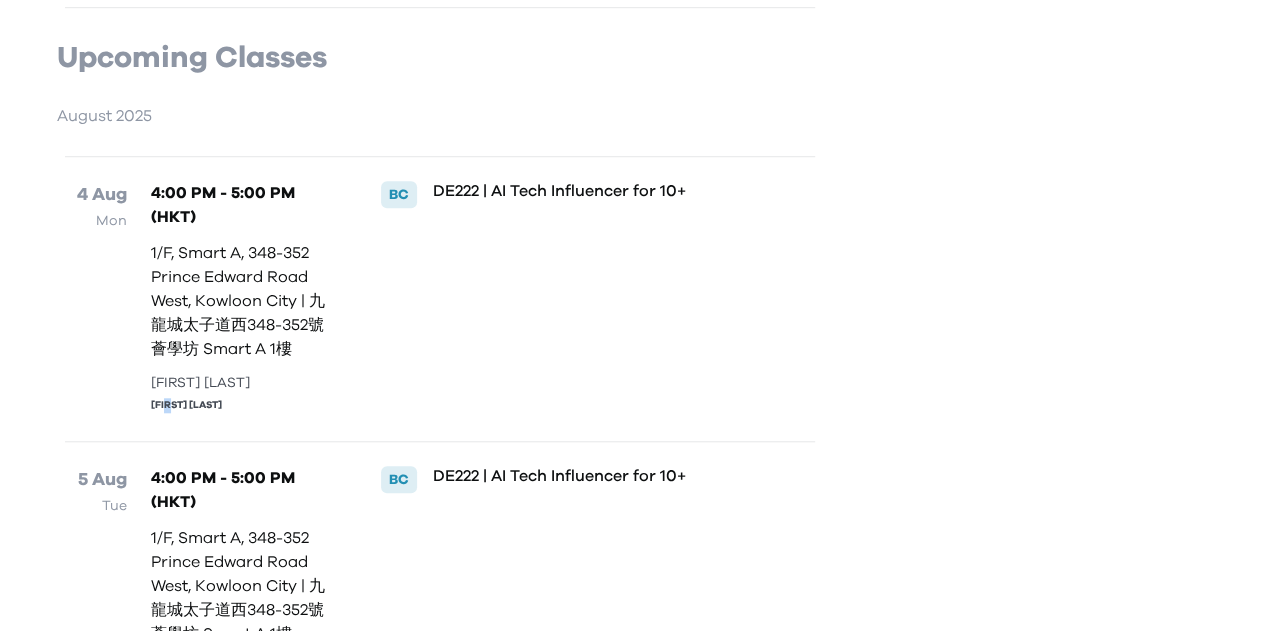 drag, startPoint x: 172, startPoint y: 408, endPoint x: 179, endPoint y: 395, distance: 14.764823 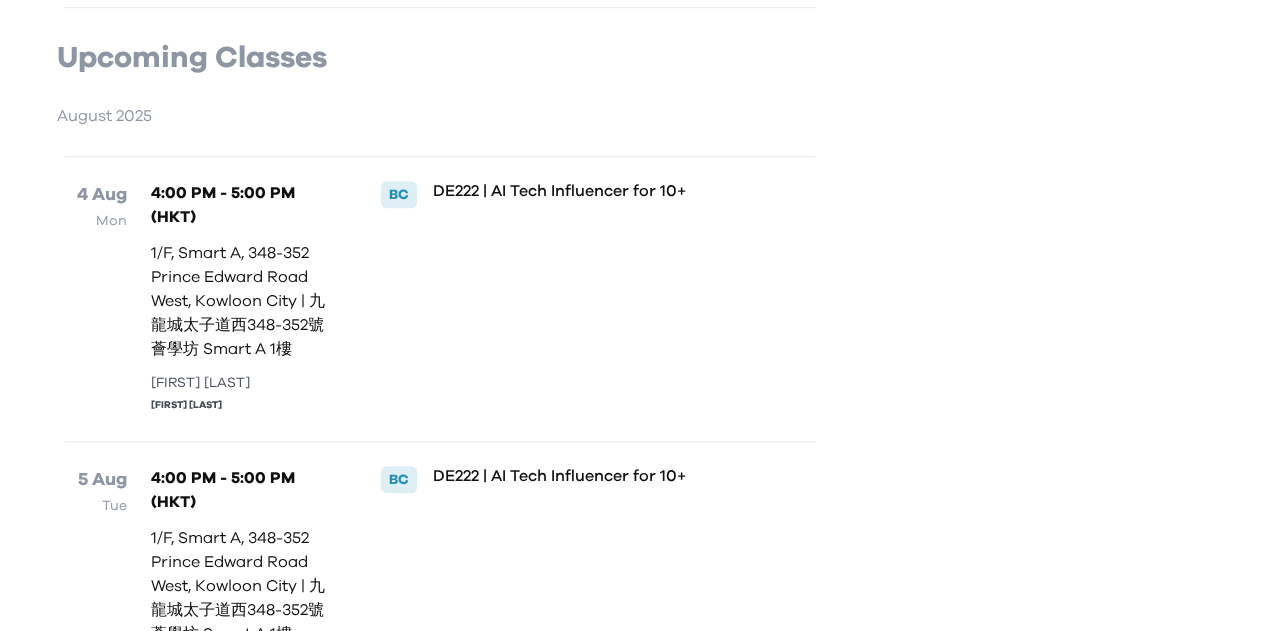 click on "DE222 | AI Tech Influencer for 10+" at bounding box center [589, 191] 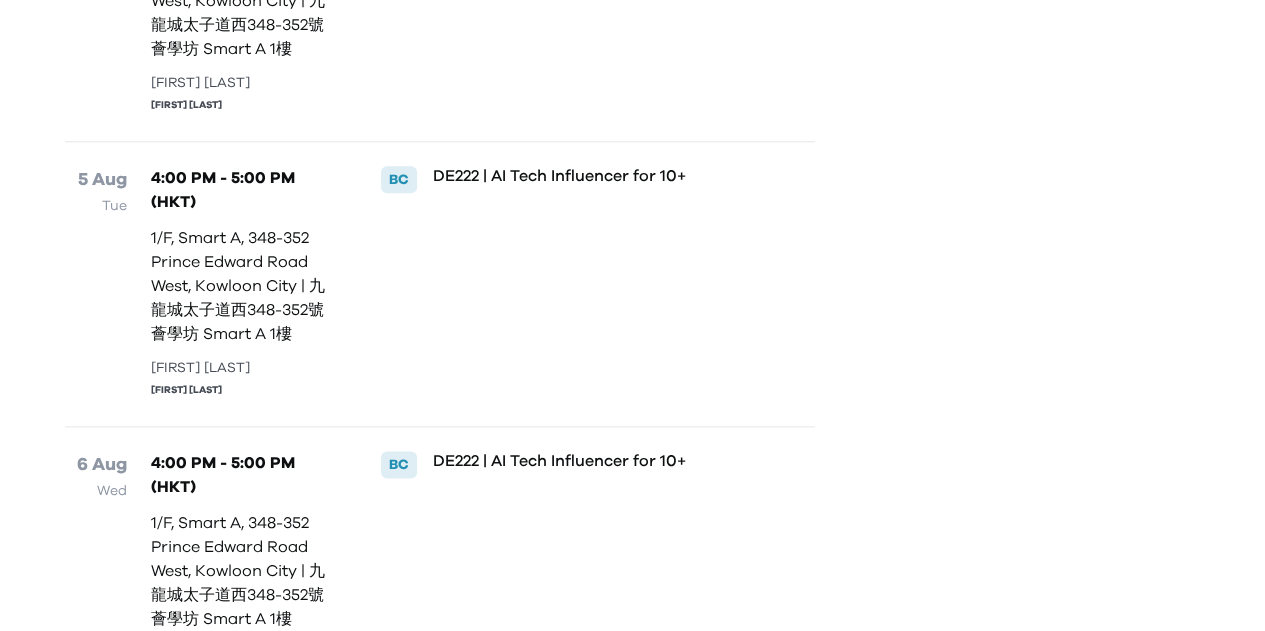 click on "1/F, Smart A, 348-352 Prince Edward Road West, Kowloon City | 九龍城太子道西348-352號 薈學坊 Smart A 1樓" at bounding box center (245, 286) 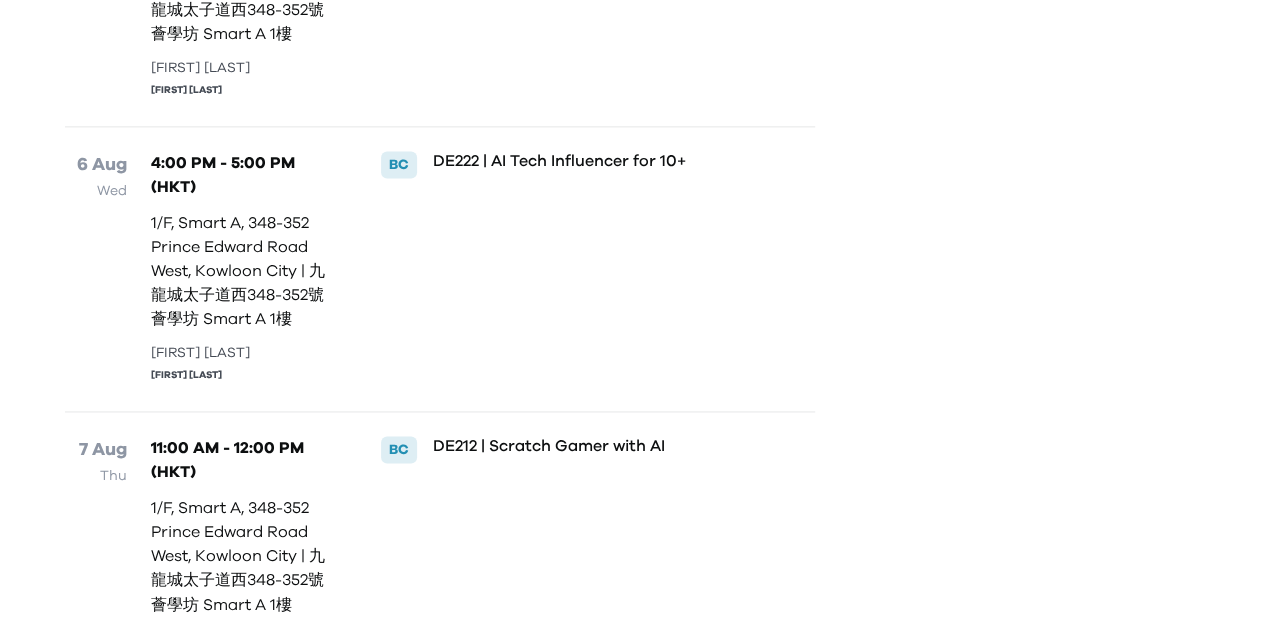 click on "1/F, Smart A, 348-352 Prince Edward Road West, Kowloon City | 九龍城太子道西348-352號 薈學坊 Smart A 1樓" at bounding box center (245, 271) 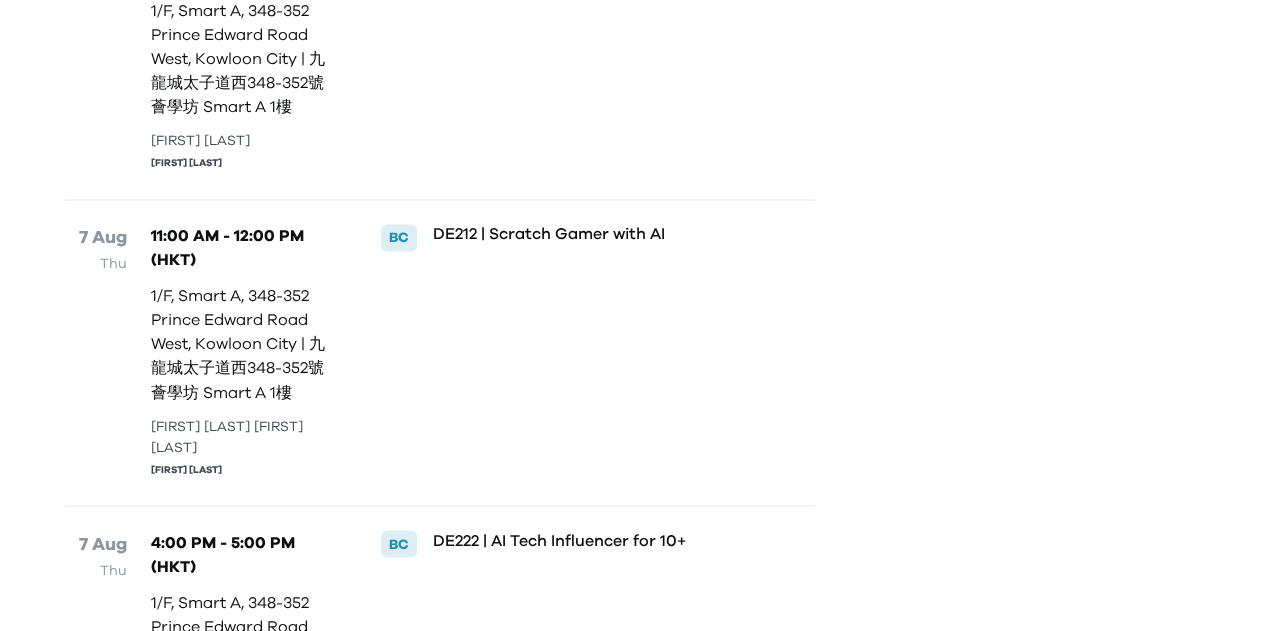 scroll, scrollTop: 1600, scrollLeft: 0, axis: vertical 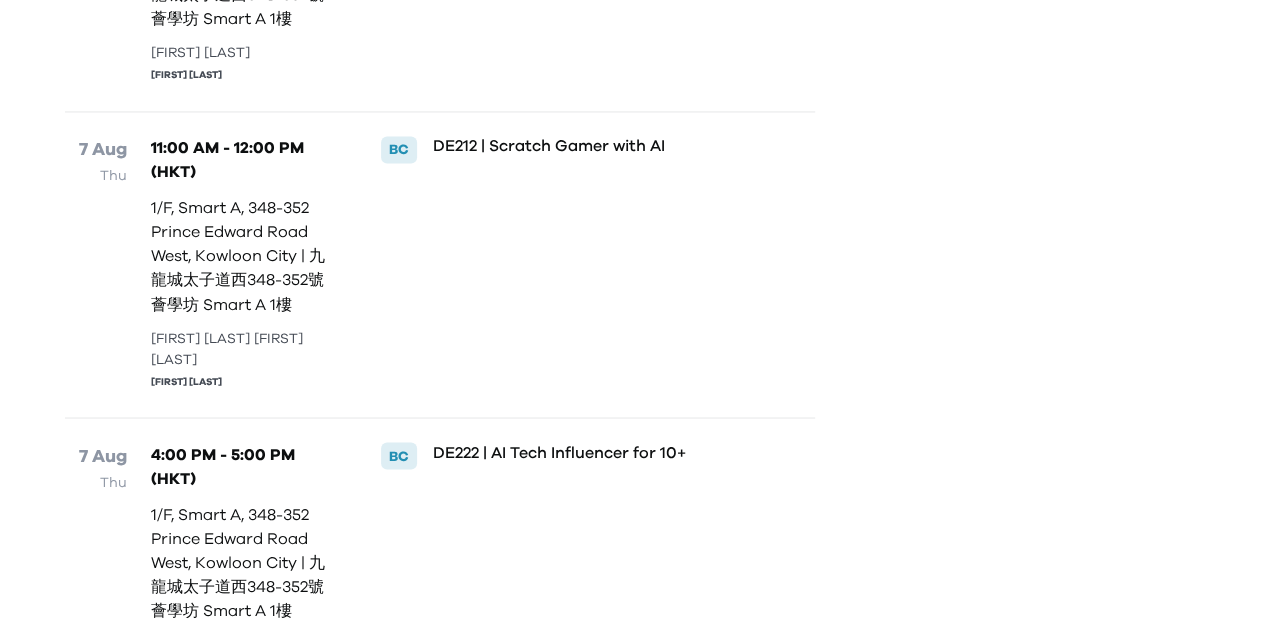 click on "1/F, Smart A, 348-352 Prince Edward Road West, Kowloon City | 九龍城太子道西348-352號 薈學坊 Smart A 1樓" at bounding box center (245, 256) 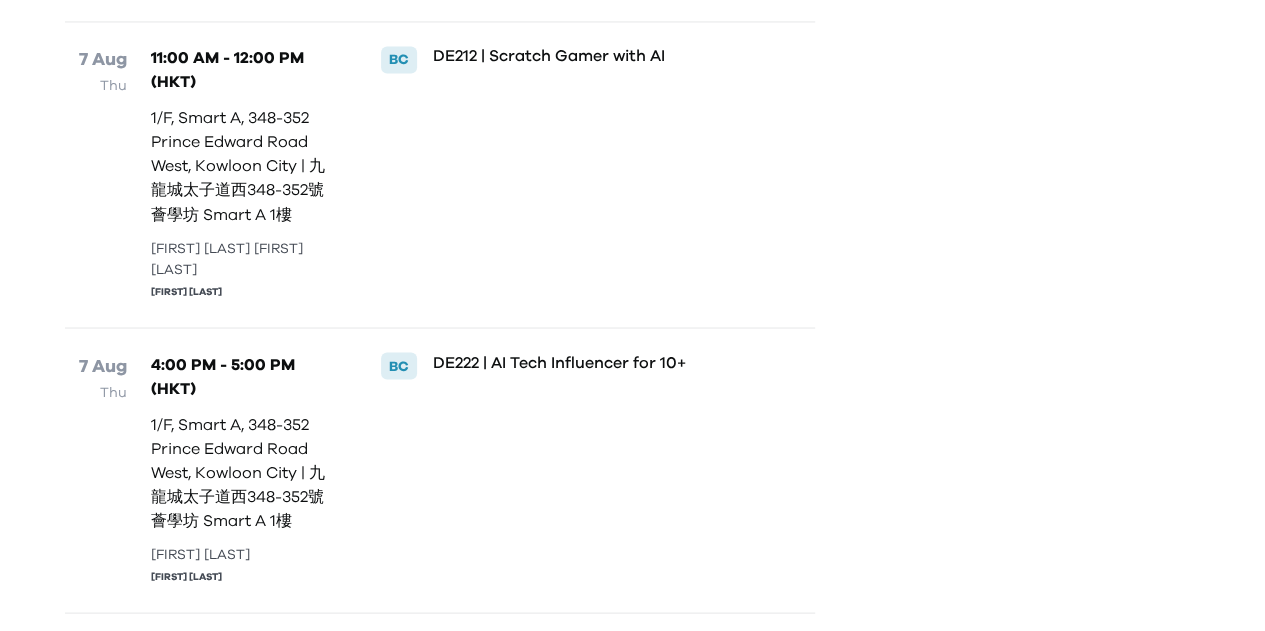 click on "1/F, Smart A, 348-352 Prince Edward Road West, Kowloon City | 九龍城太子道西348-352號 薈學坊 Smart A 1樓" at bounding box center [245, 472] 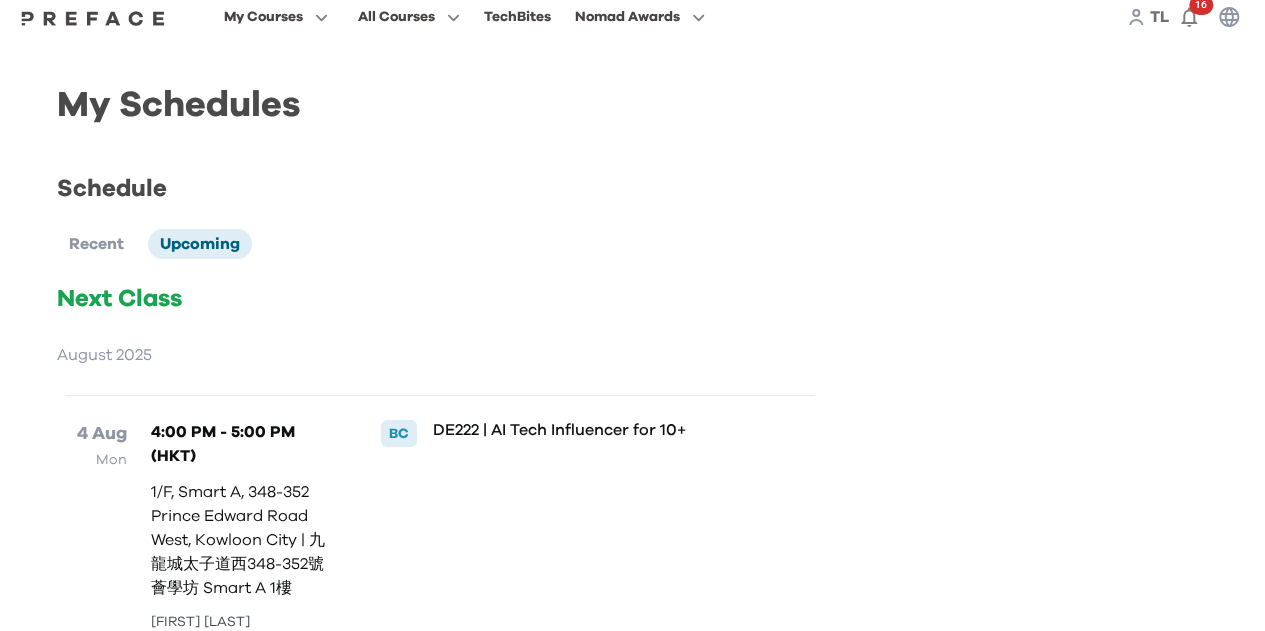 scroll, scrollTop: 0, scrollLeft: 0, axis: both 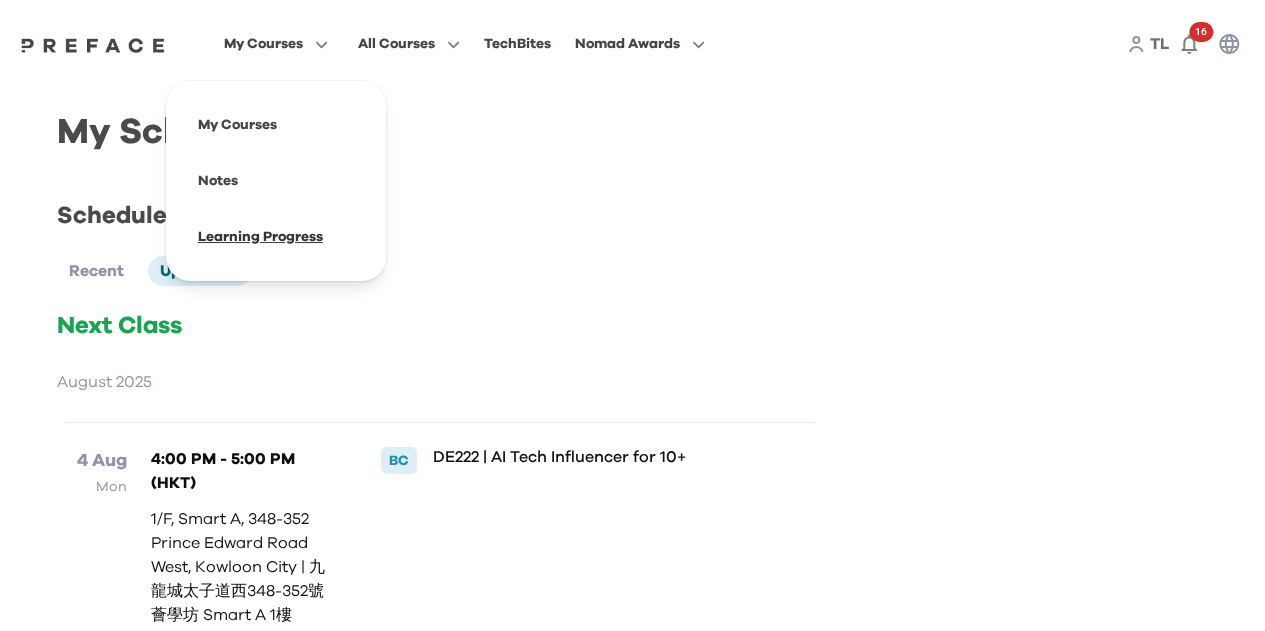 click at bounding box center [276, 237] 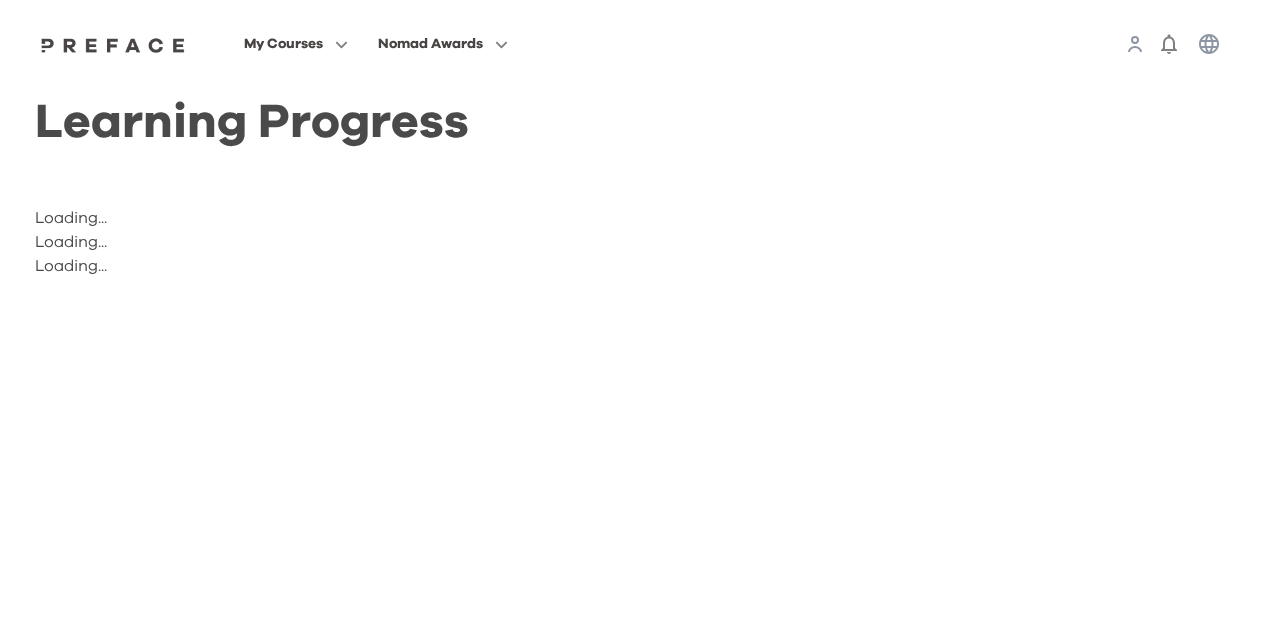 scroll, scrollTop: 0, scrollLeft: 0, axis: both 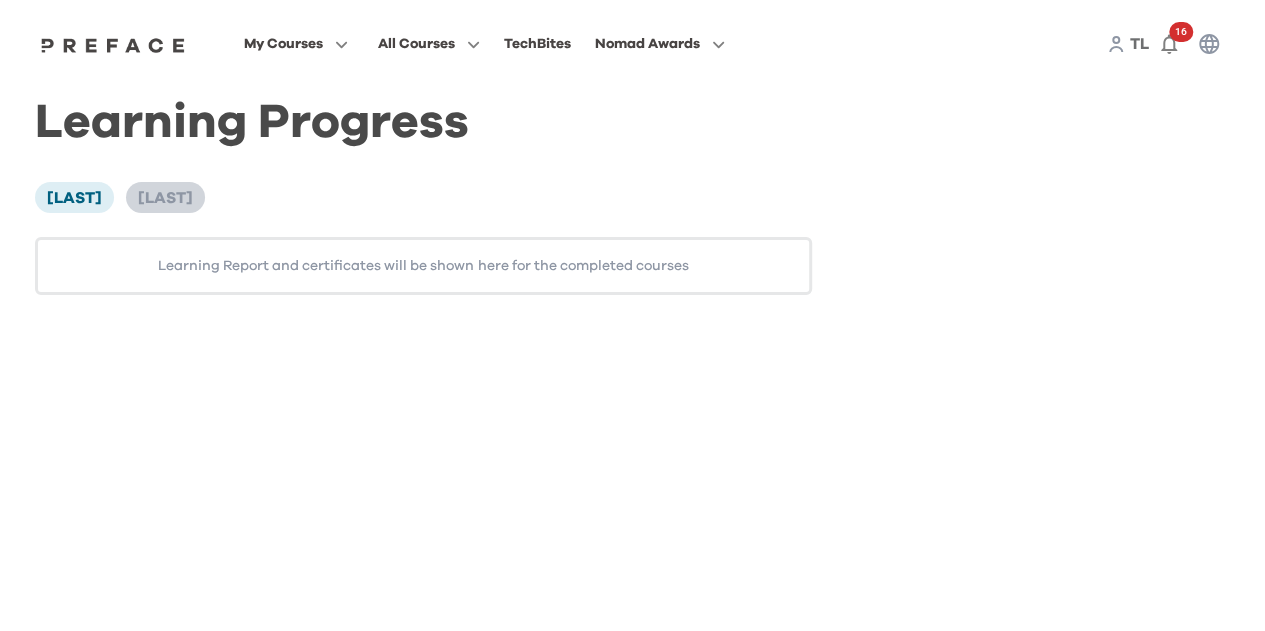 click on "[LAST]" at bounding box center (165, 198) 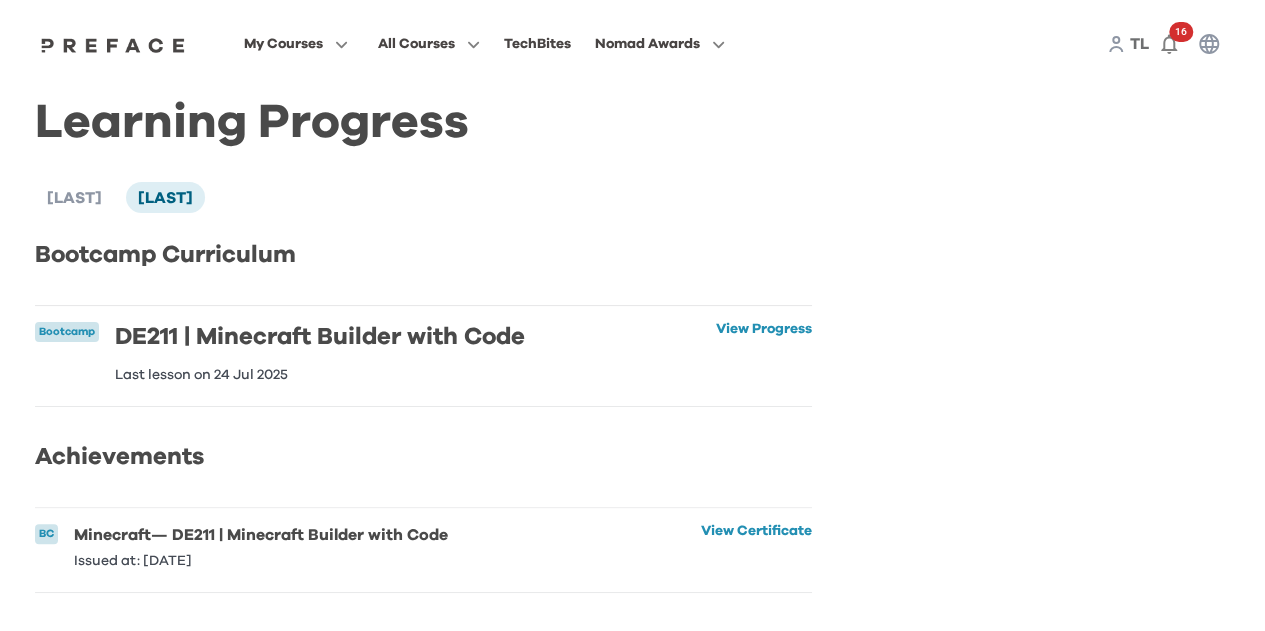 scroll, scrollTop: 0, scrollLeft: 0, axis: both 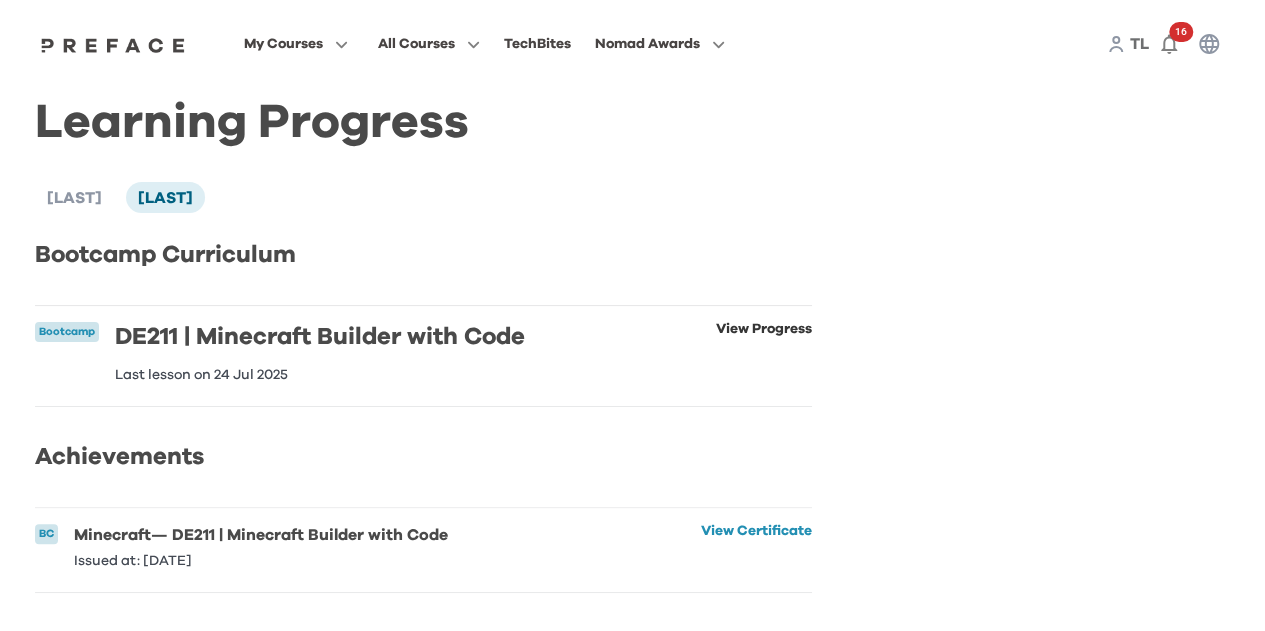 click on "View Progress" at bounding box center [764, 352] 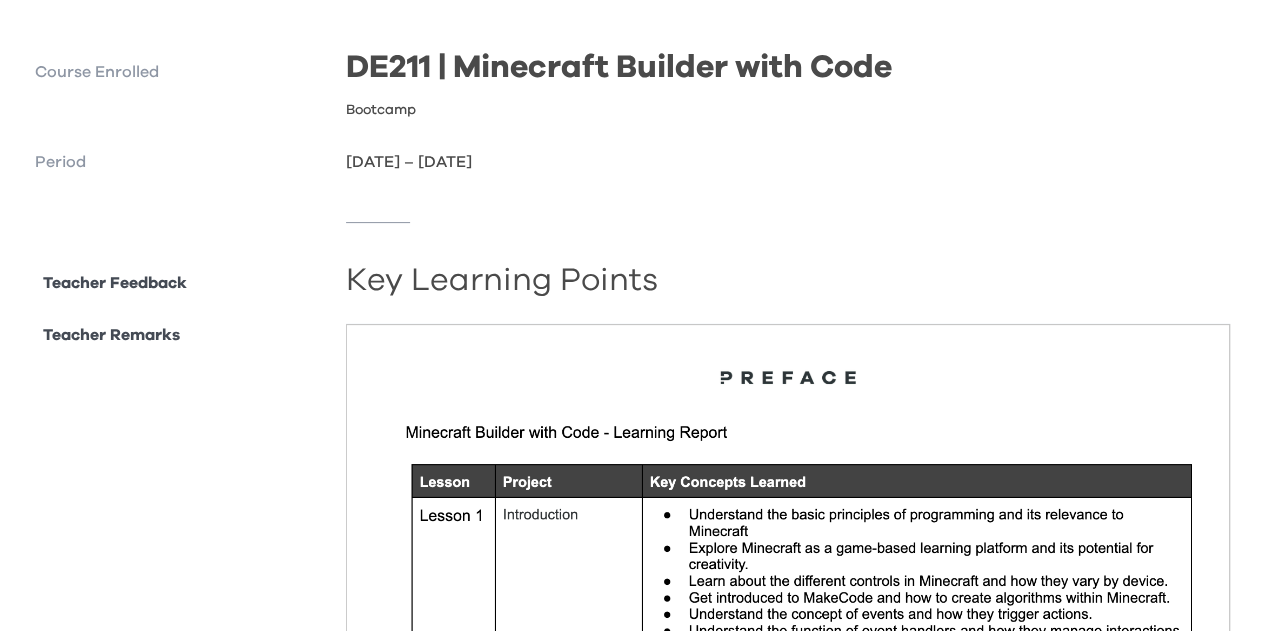 scroll, scrollTop: 0, scrollLeft: 0, axis: both 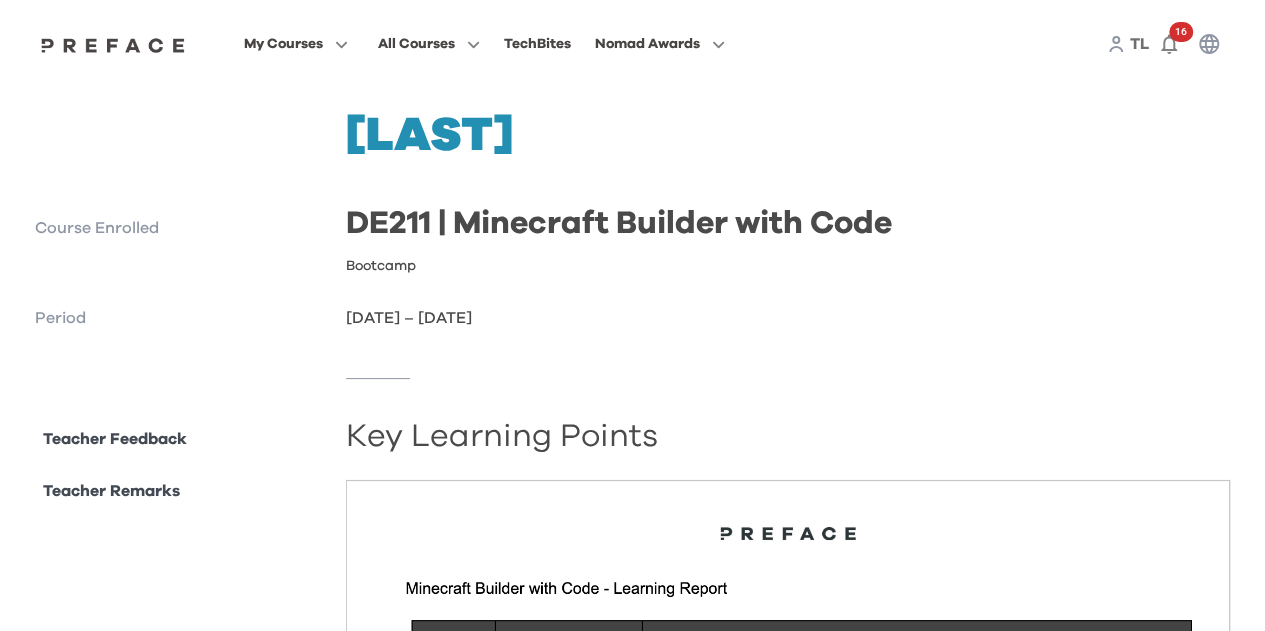 click at bounding box center [113, 45] 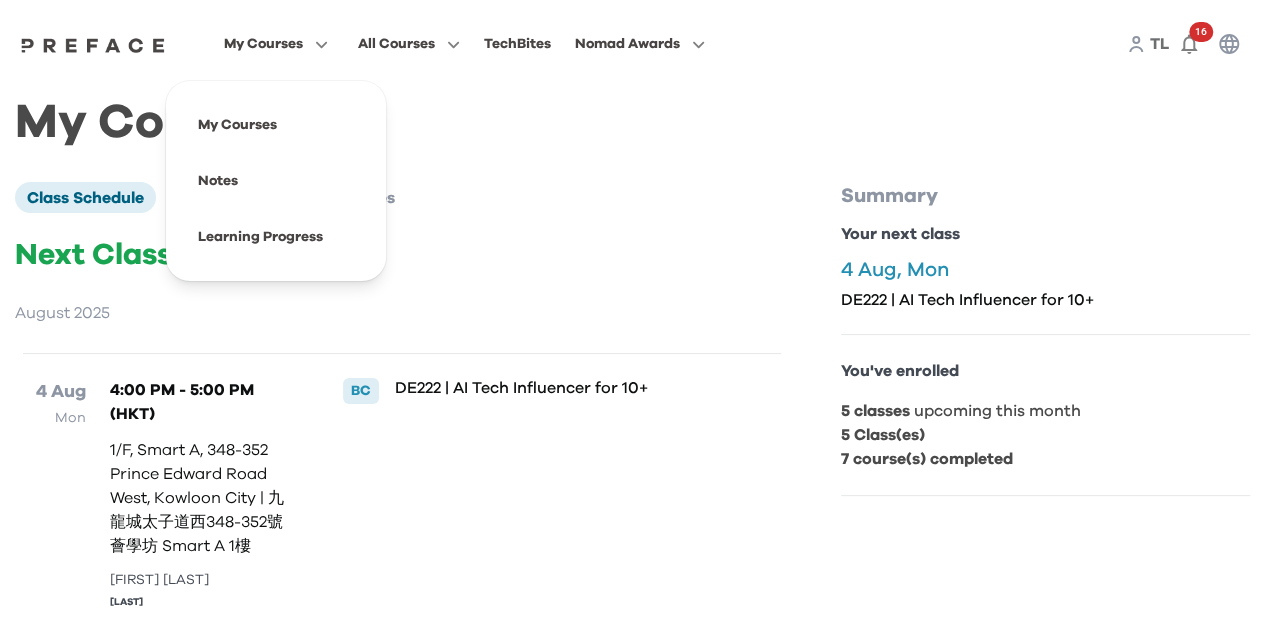 click on "My Courses Class Schedule Calendar View Courses Next Class August 2025 4 Aug Mon 4:00 PM - 5:00 PM (HKT) 1/F, Smart A, 348-352 Prince Edward Road West, [CITY] | 九龍城太子道西348-352號 薈學坊 Smart A 1樓 [FIRST] [LAST] BC DE222 | AI Tech Influencer for 10+ Upcoming Recent Upcoming Classes view all (5) August 2025 4 Aug Mon 4:00 PM - 5:00 PM (HKT) 1/F, Smart A, 348-352 Prince Edward Road West, [CITY] | 九龍城太子道西348-352號 薈學坊 Smart A 1樓 [FIRST] [LAST] BC DE222 | AI Tech Influencer for 10+ 5 Aug Tue 4:00 PM - 5:00 PM (HKT) 1/F, Smart A, 348-352 Prince Edward Road West, [CITY] | 九龍城太子道西348-352號 薈學坊 Smart A 1樓 [FIRST] [LAST] BC DE222 | AI Tech Influencer for 10+ 6 Aug Wed 4:00 PM - 5:00 PM (HKT) 1/F, Smart A, 348-352 Prince Edward Road West, [CITY] | 九龍城太子道西348-352號 薈學坊 Smart A 1樓 [FIRST] [LAST] BC DE222 | AI Tech Influencer for 10+ 7 Aug Thu 11:00 AM - 12:00 PM (HKT) [LAST] BC" at bounding box center (632, 1198) 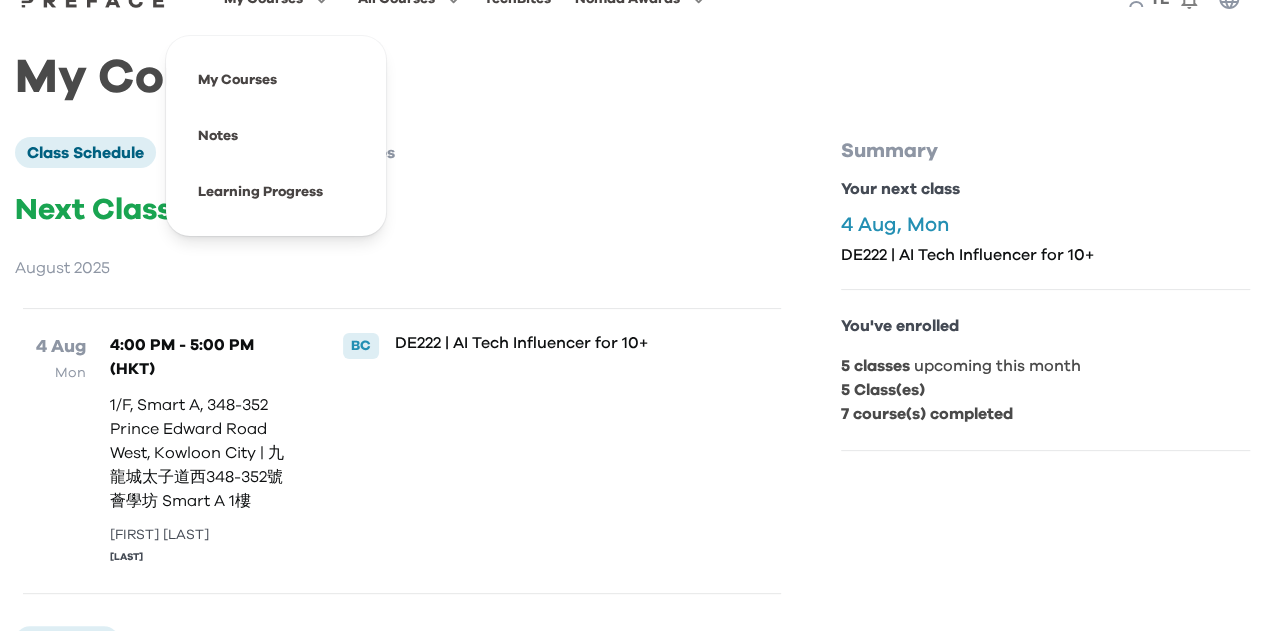 scroll, scrollTop: 0, scrollLeft: 0, axis: both 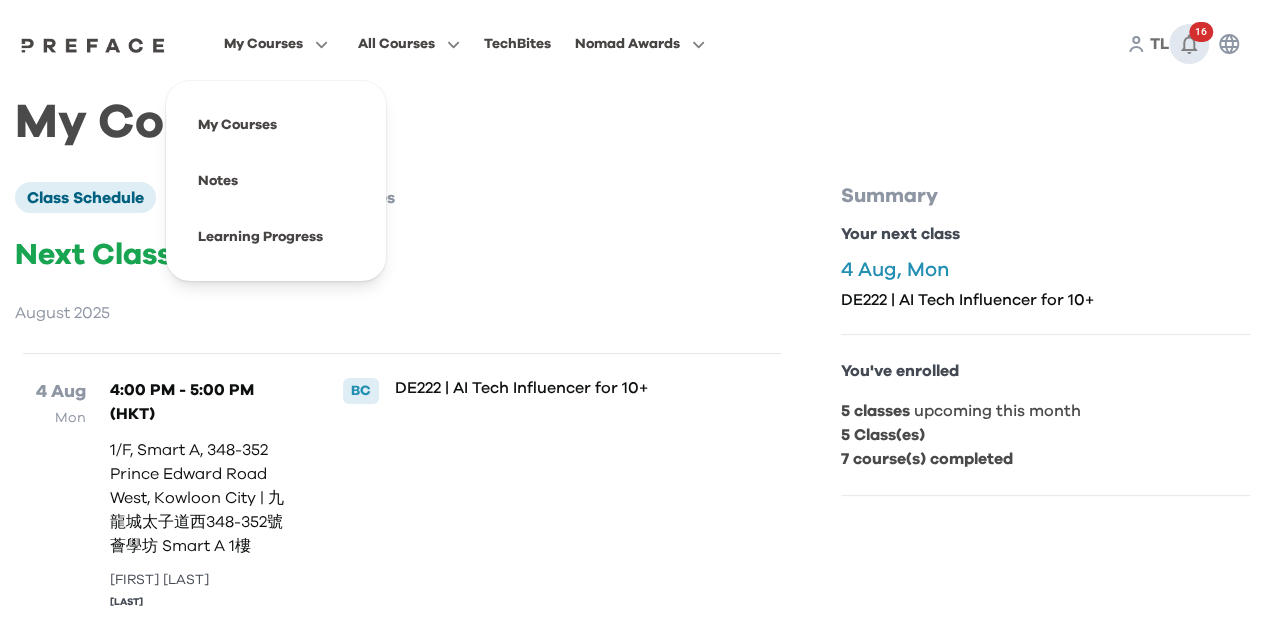 click 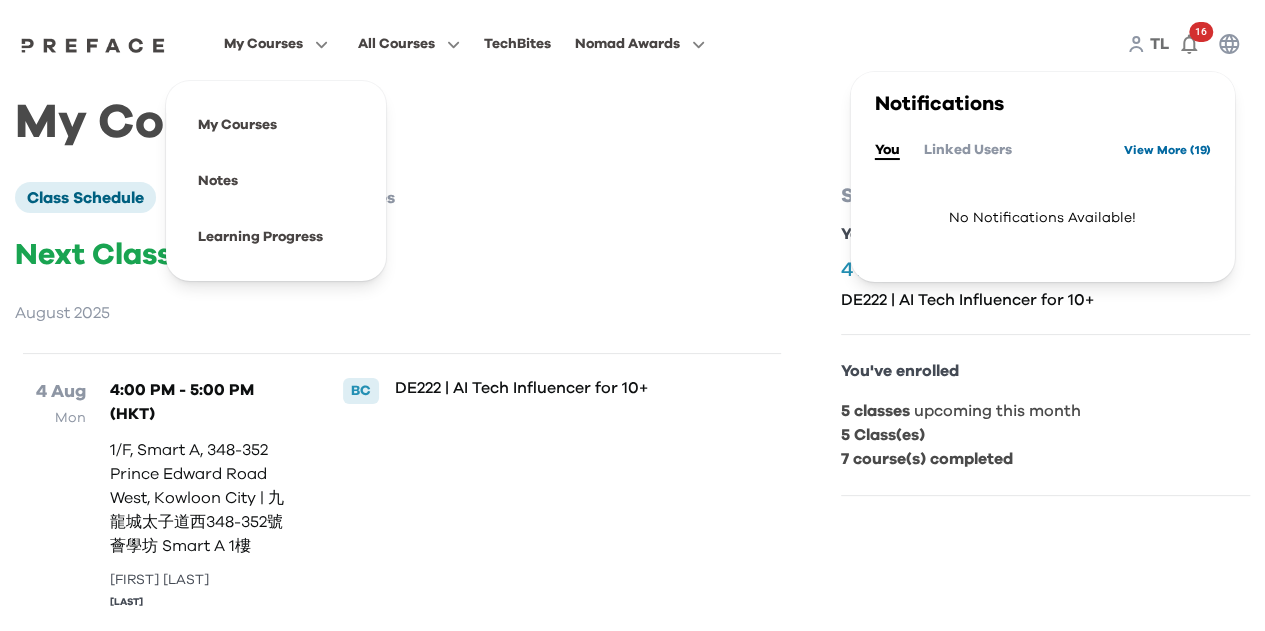 click on "View More ( 19 )" at bounding box center [1167, 150] 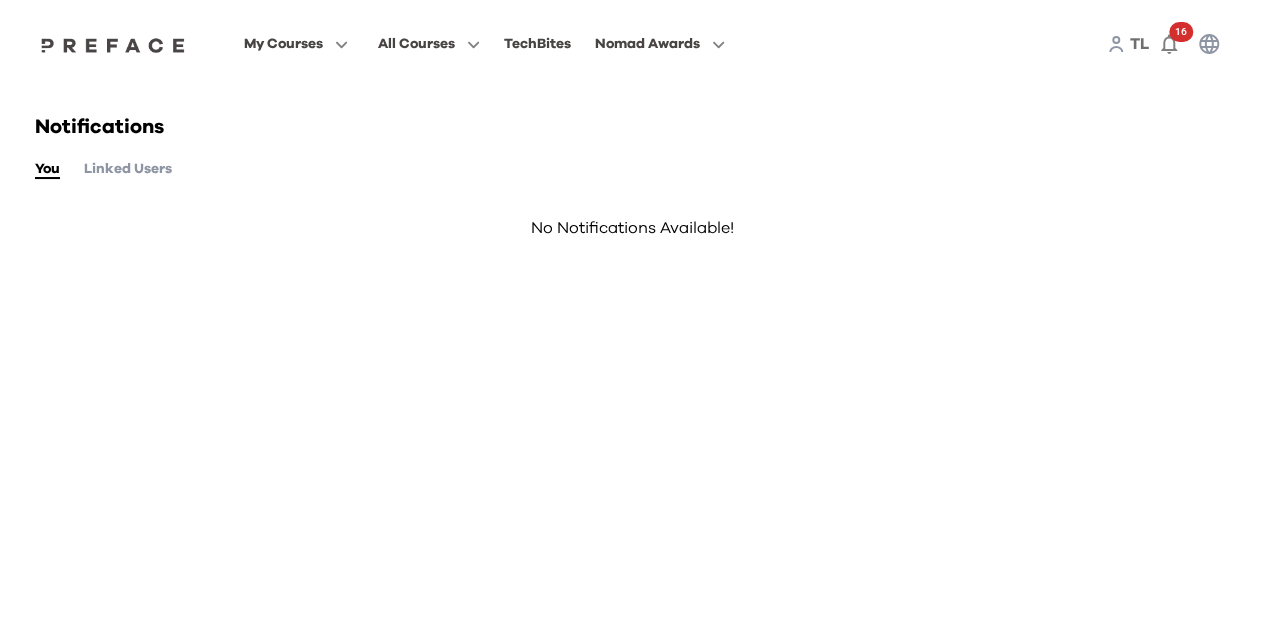 click on "Linked Users" at bounding box center [128, 169] 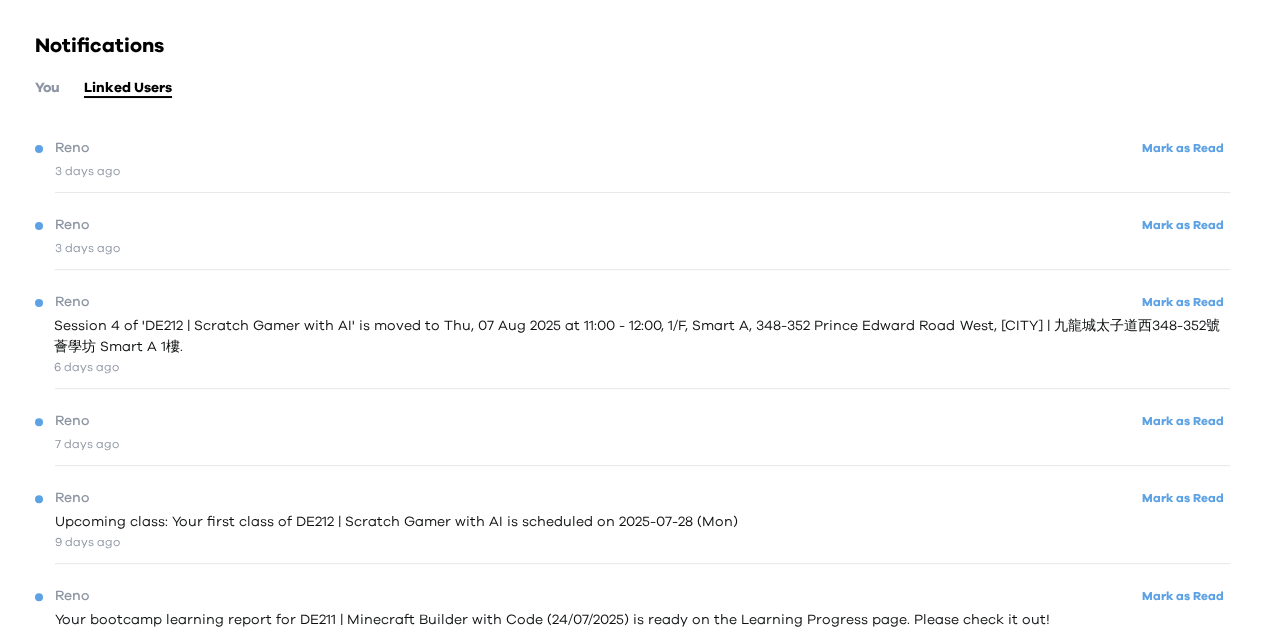 scroll, scrollTop: 0, scrollLeft: 0, axis: both 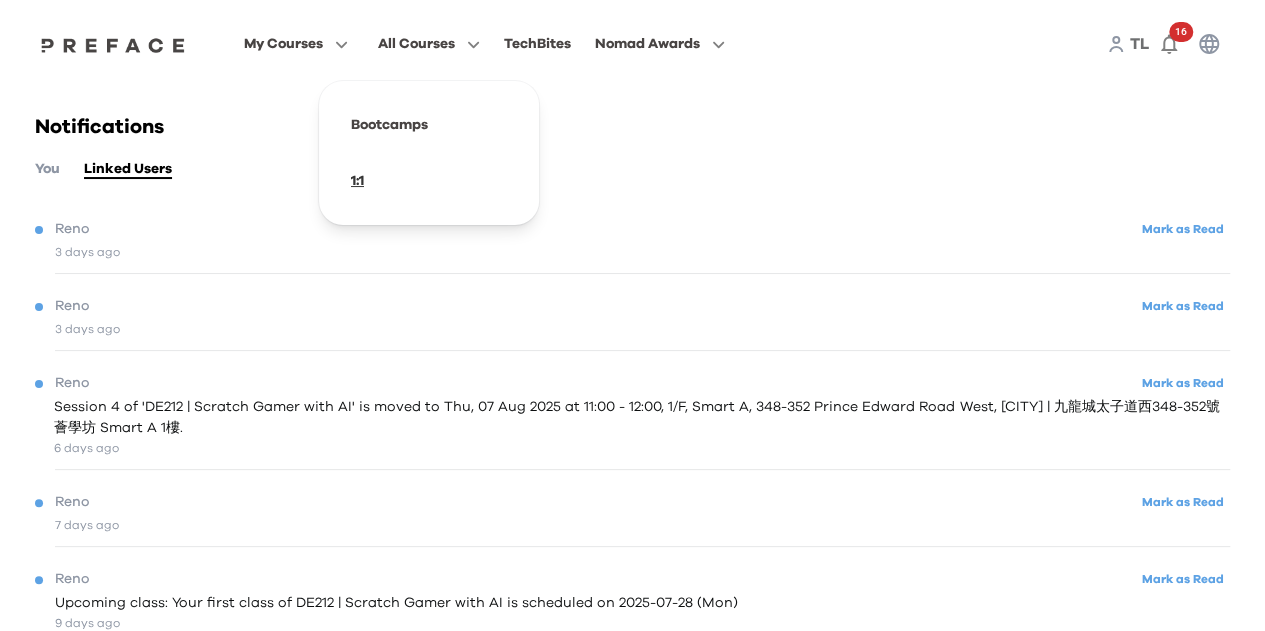 click at bounding box center (429, 181) 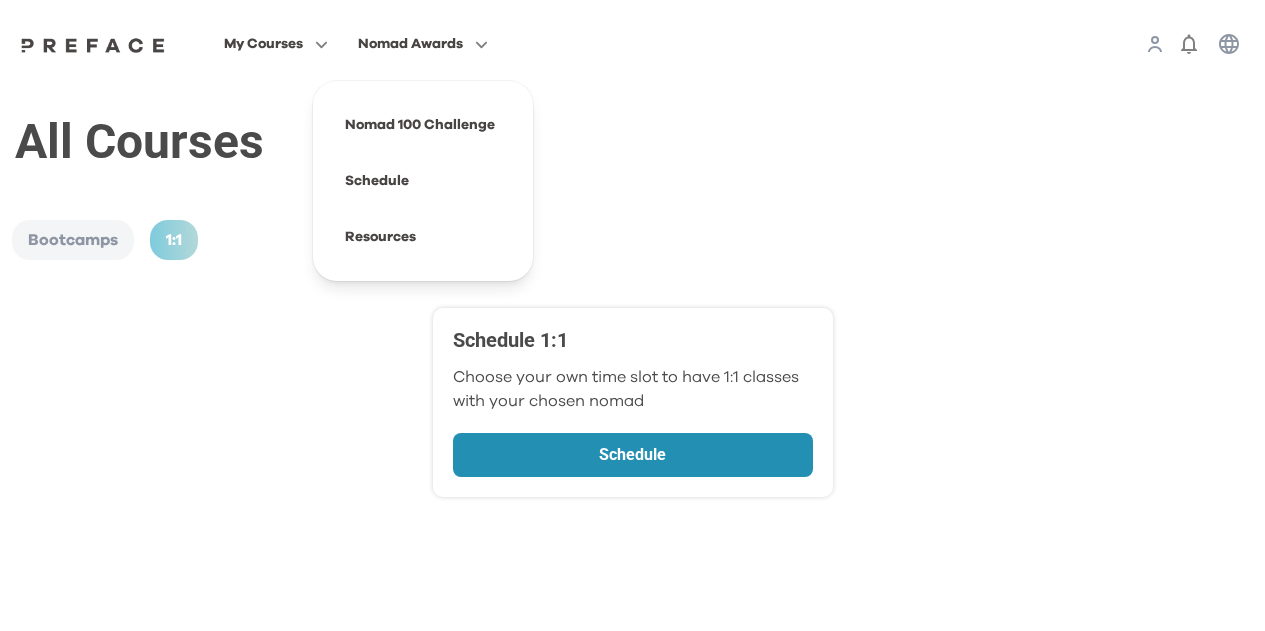 scroll, scrollTop: 0, scrollLeft: 0, axis: both 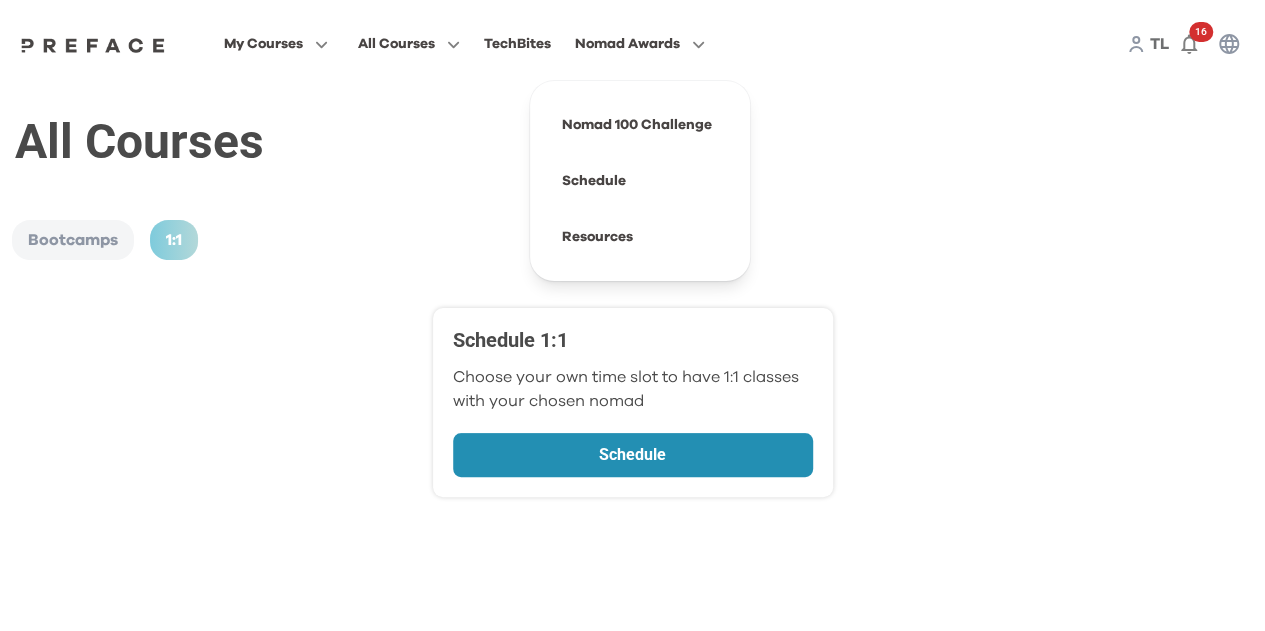 click on "Bootcamps" at bounding box center (73, 240) 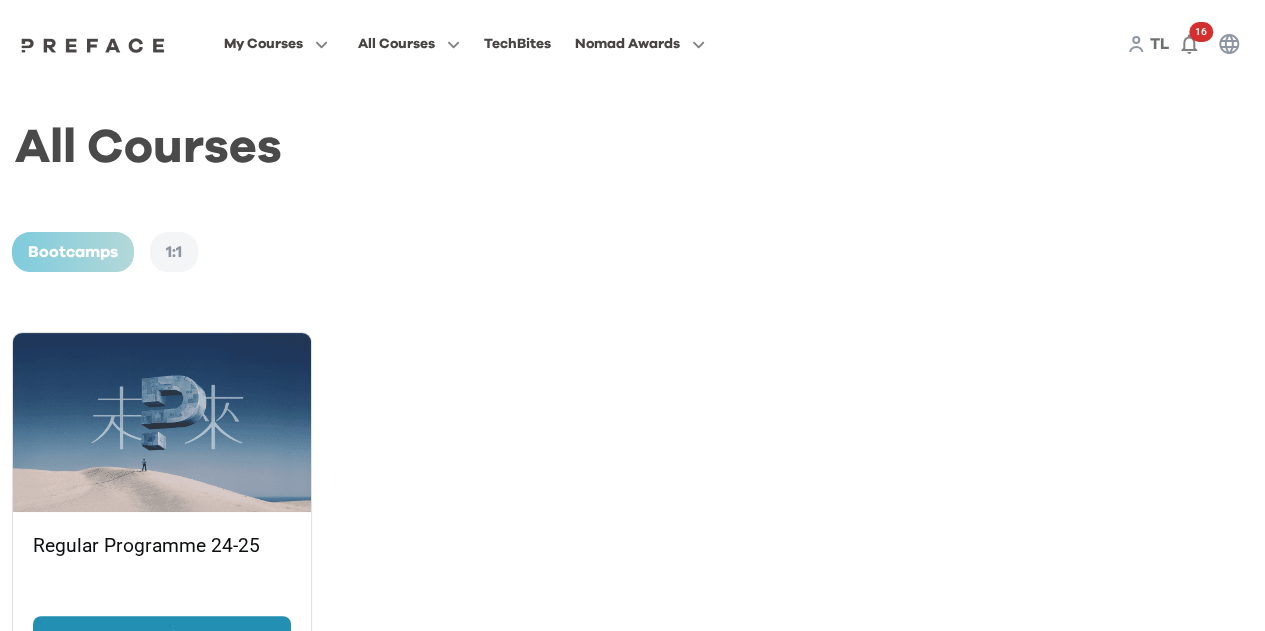 click on "1:1" at bounding box center (174, 252) 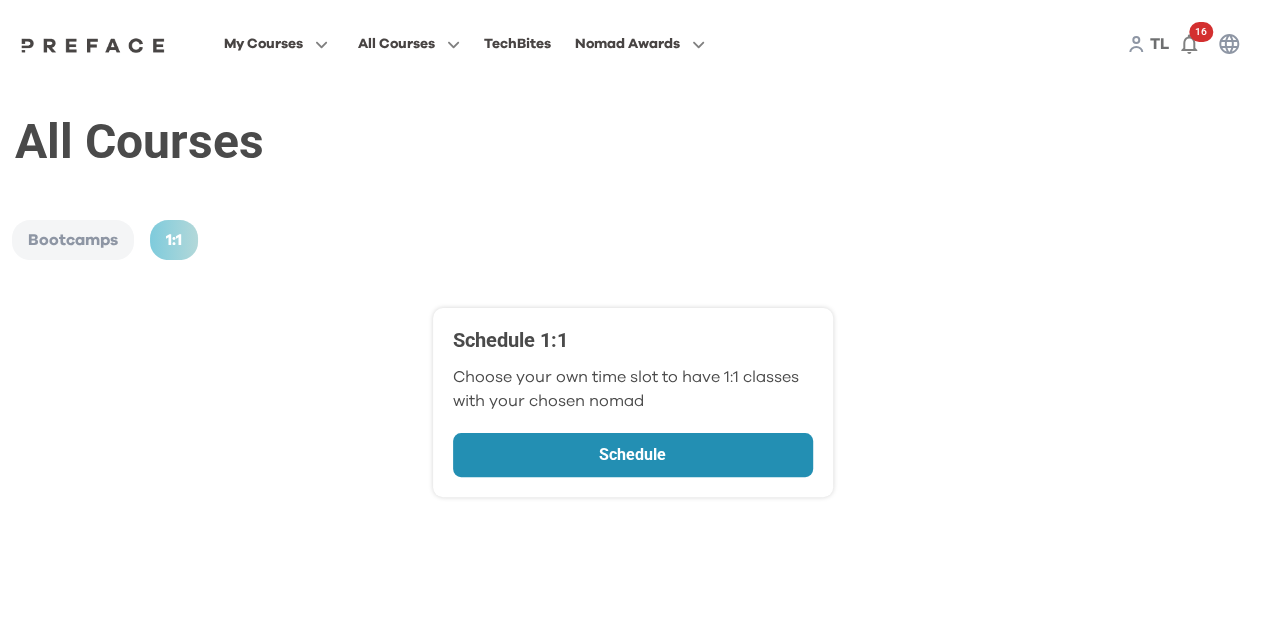 click on "Schedule" at bounding box center (633, 455) 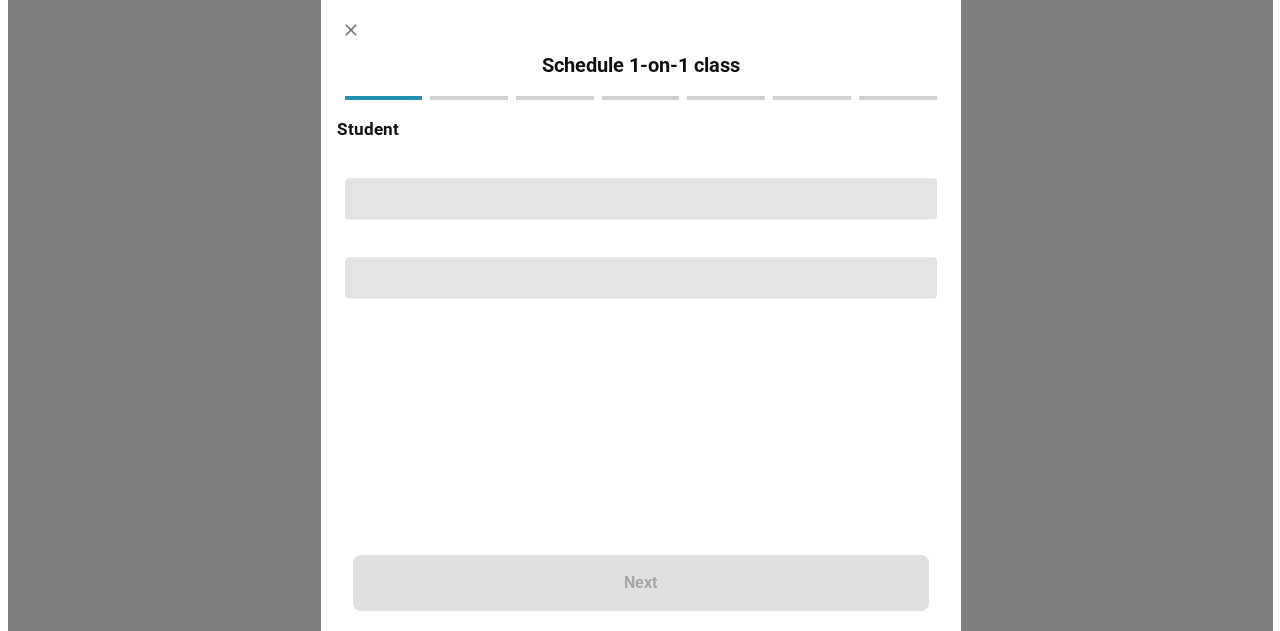 scroll, scrollTop: 0, scrollLeft: 0, axis: both 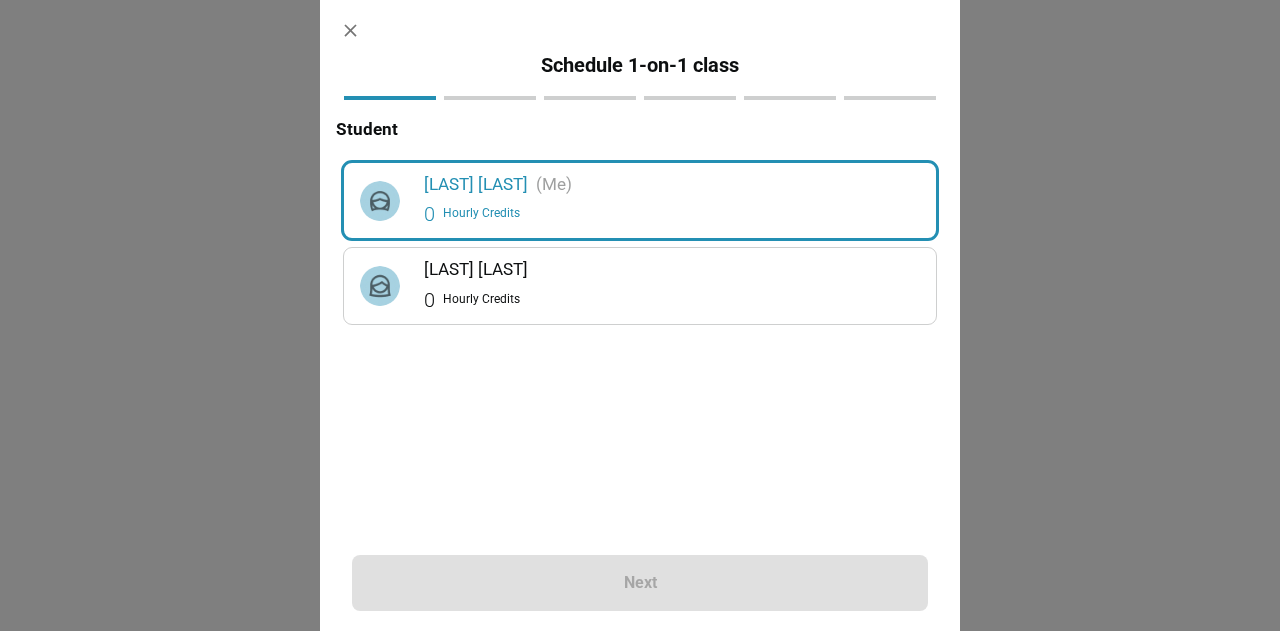 click 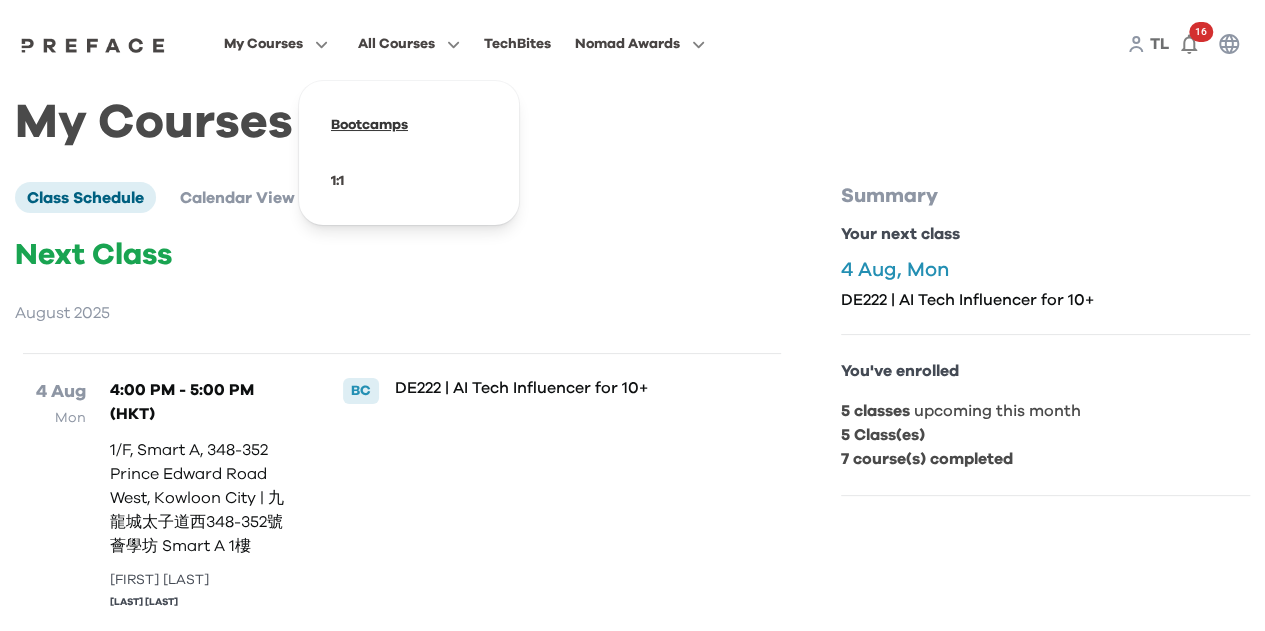 click at bounding box center (409, 125) 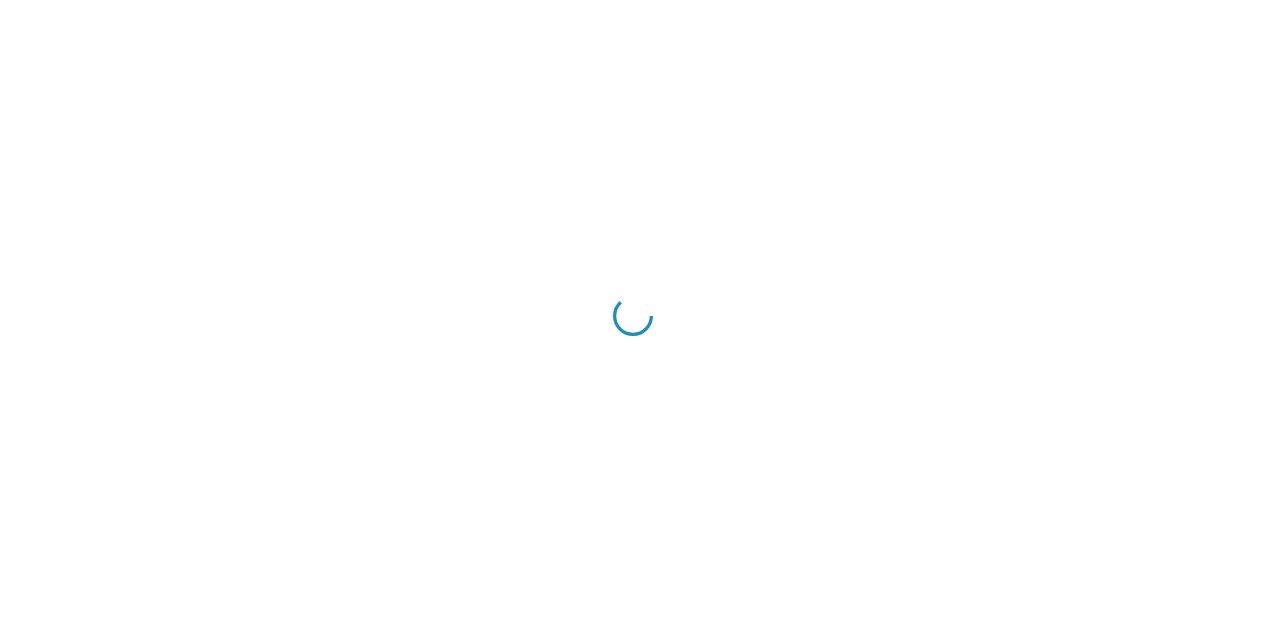 scroll, scrollTop: 0, scrollLeft: 0, axis: both 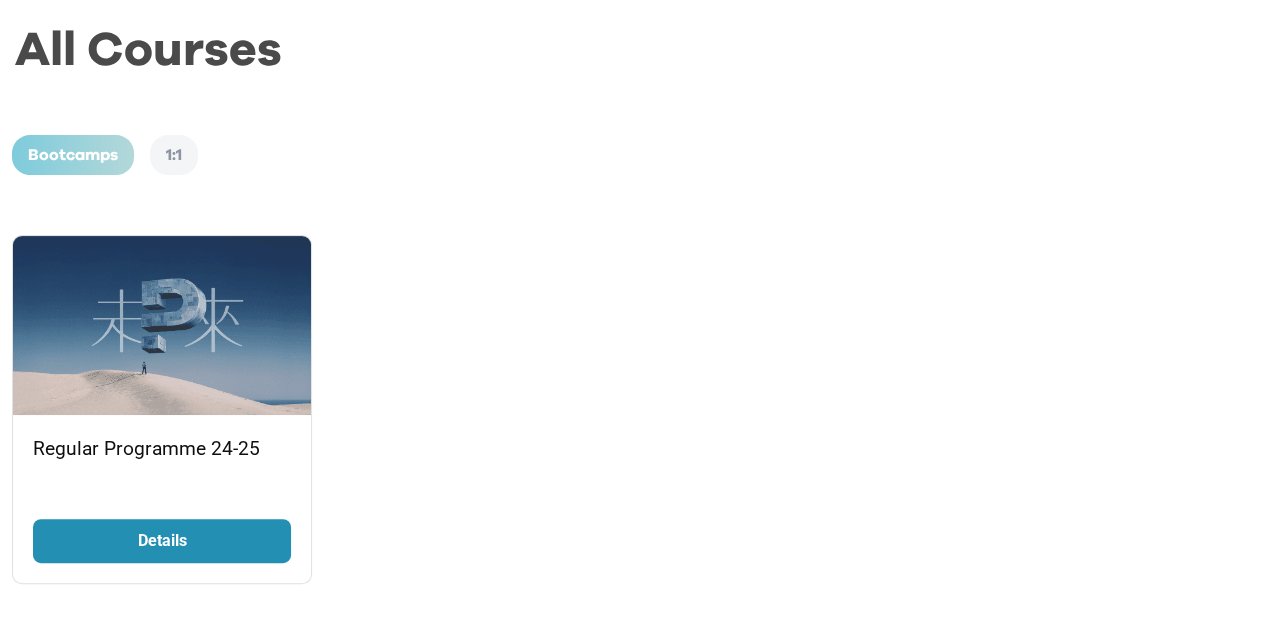 click on "Details" at bounding box center [162, 541] 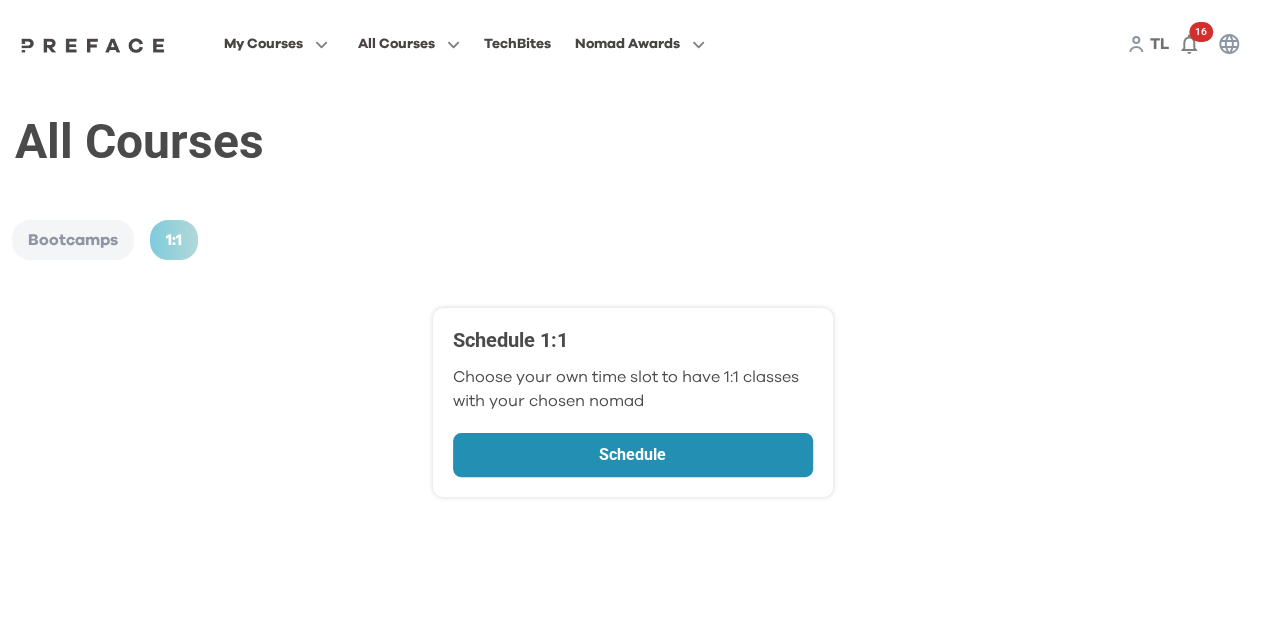click on "Schedule" at bounding box center [633, 455] 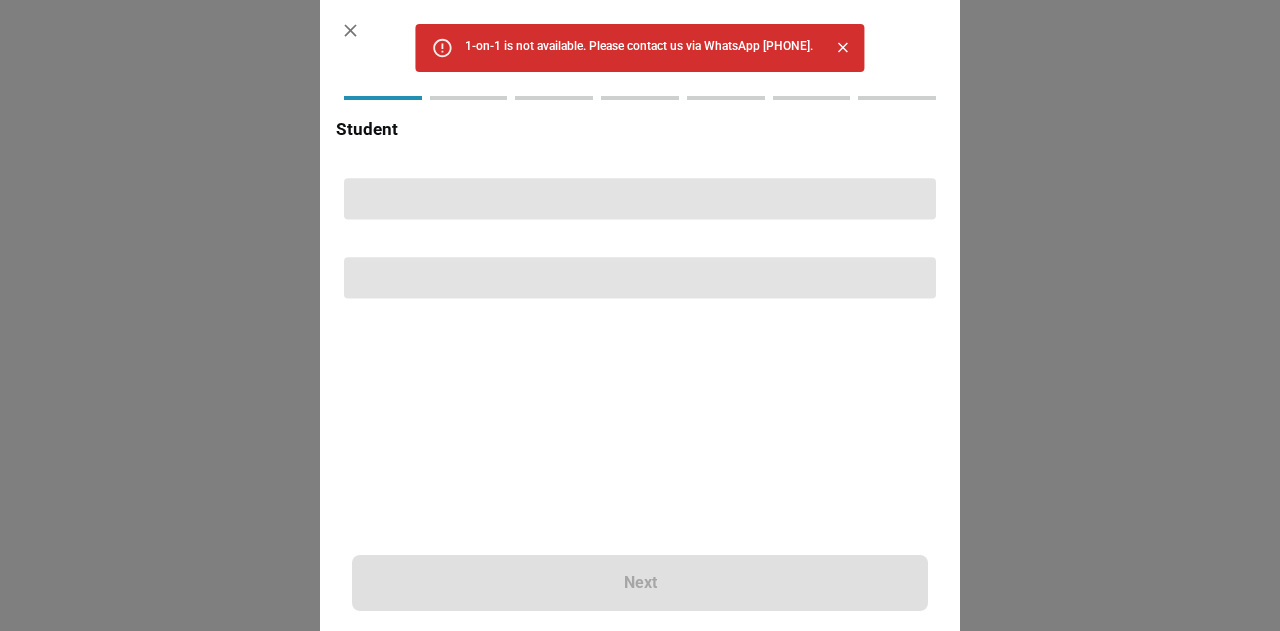 scroll, scrollTop: 0, scrollLeft: 0, axis: both 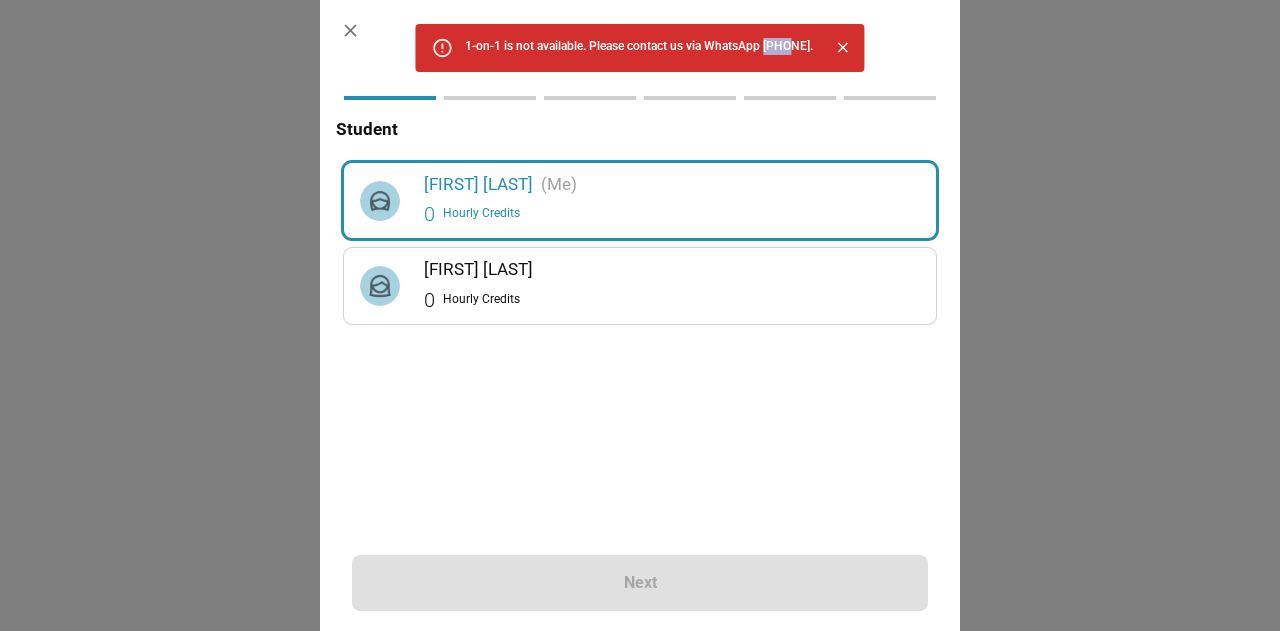 drag, startPoint x: 750, startPoint y: 47, endPoint x: 827, endPoint y: 49, distance: 77.02597 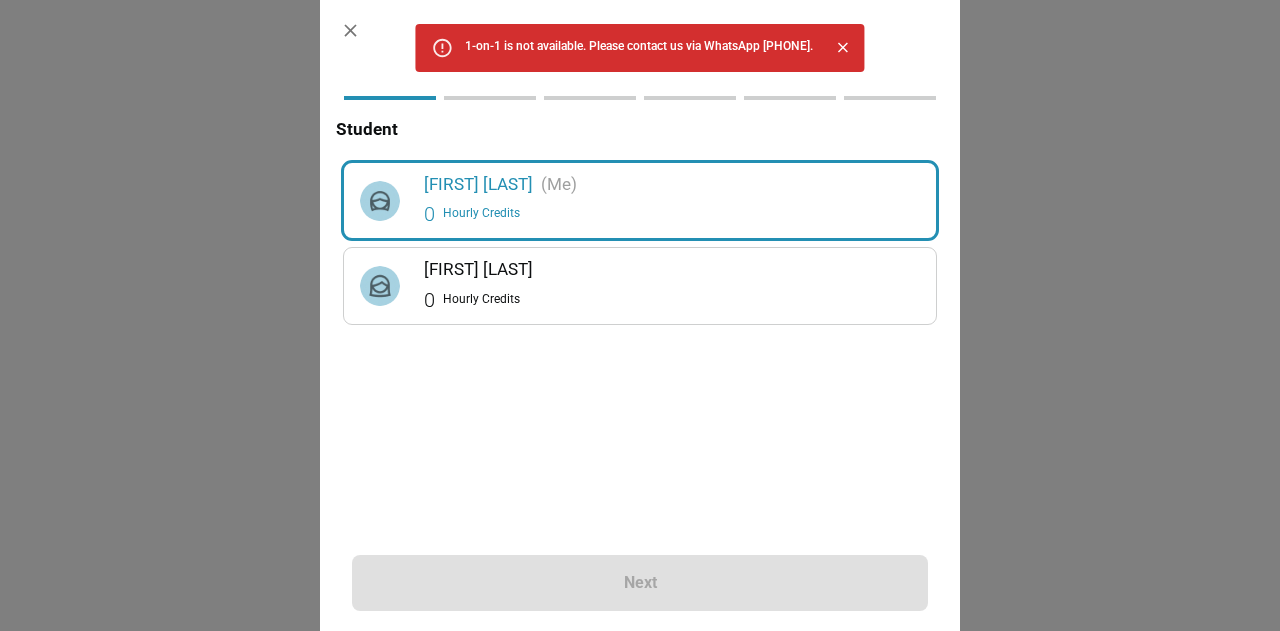 drag, startPoint x: 830, startPoint y: 47, endPoint x: 765, endPoint y: 47, distance: 65 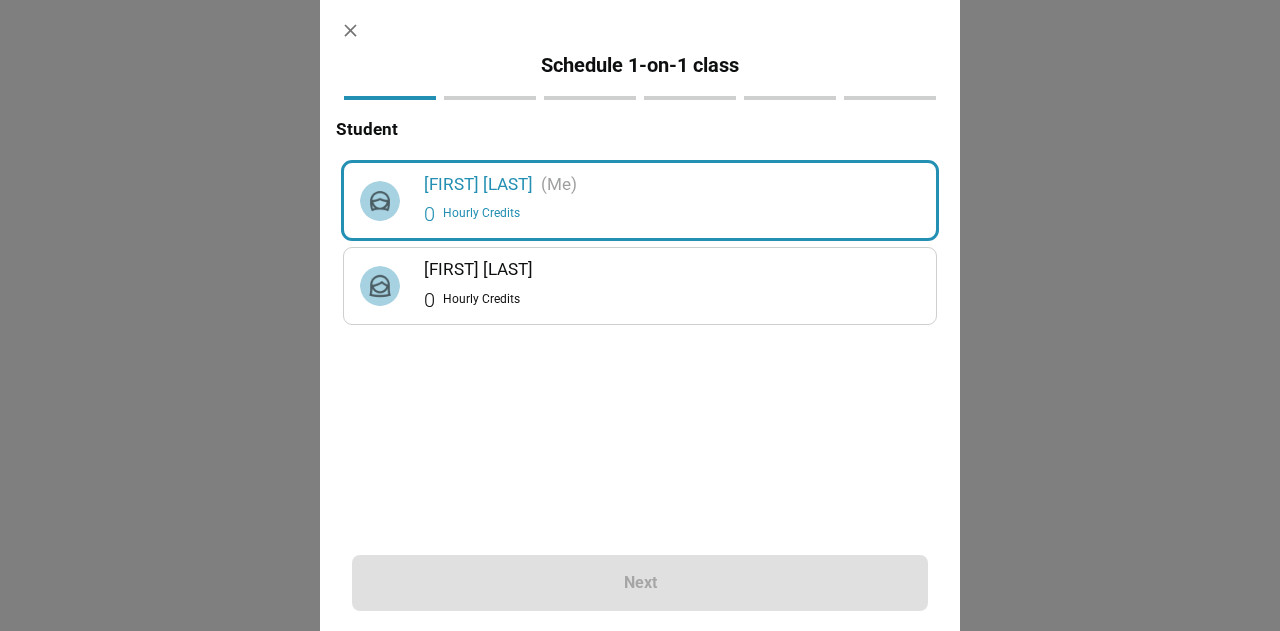 click 